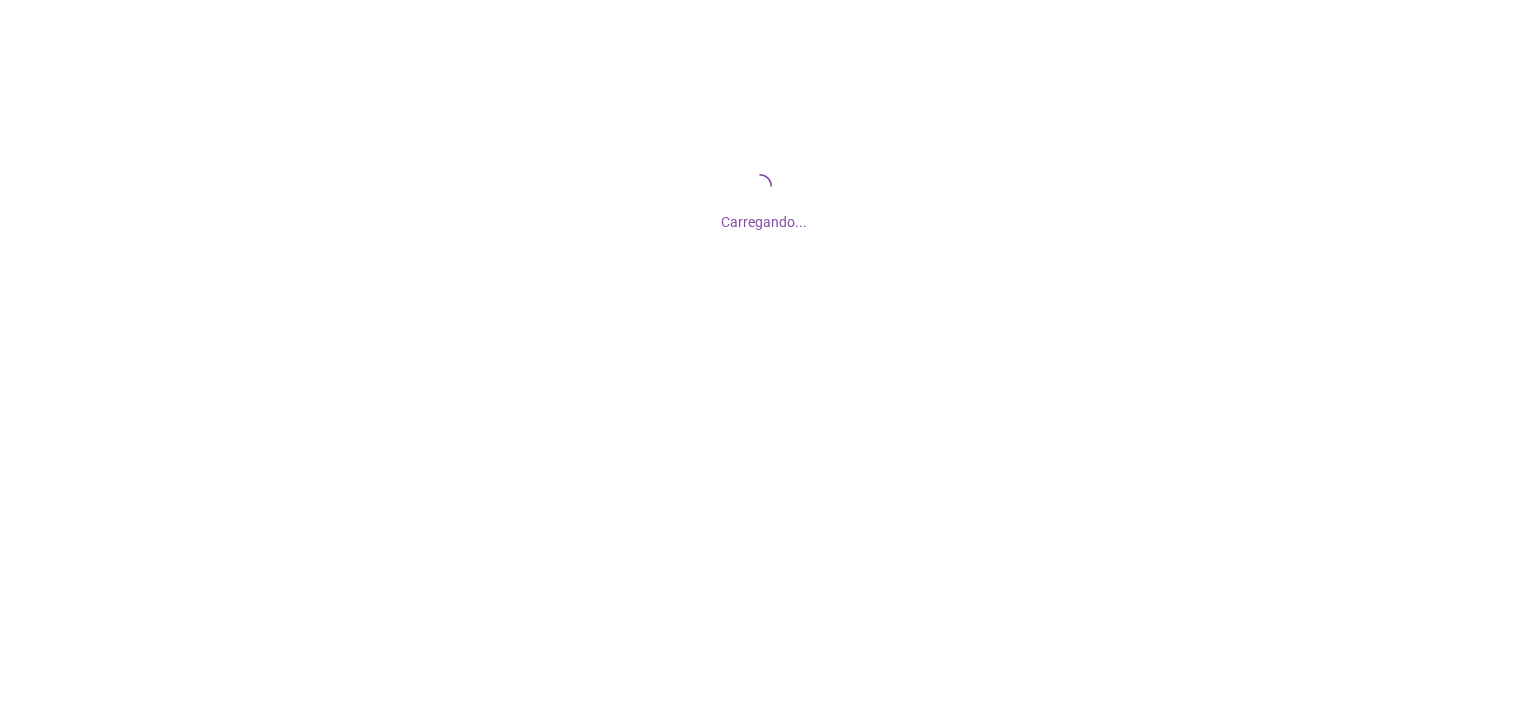 scroll, scrollTop: 0, scrollLeft: 0, axis: both 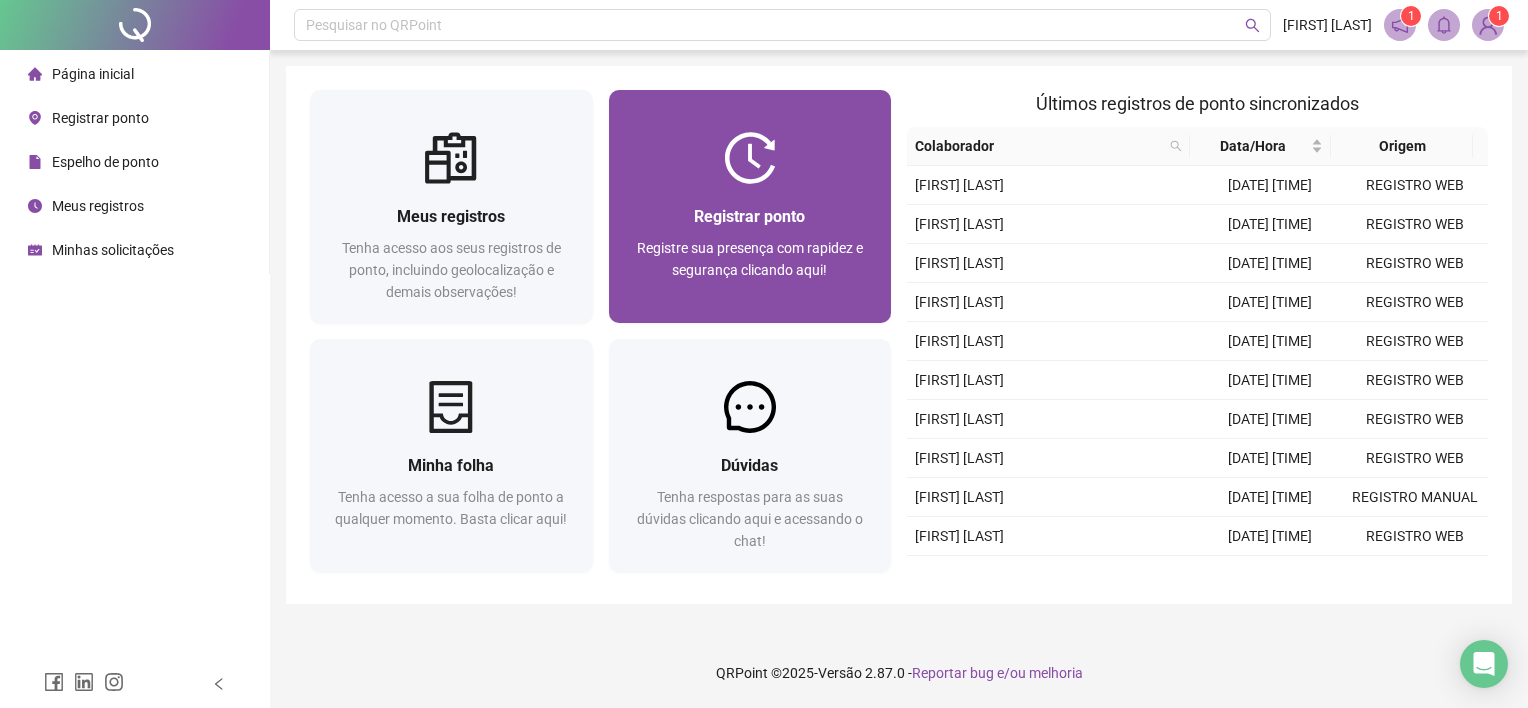 click on "Registrar ponto Registre sua presença com rapidez e segurança clicando aqui!" at bounding box center [750, 253] 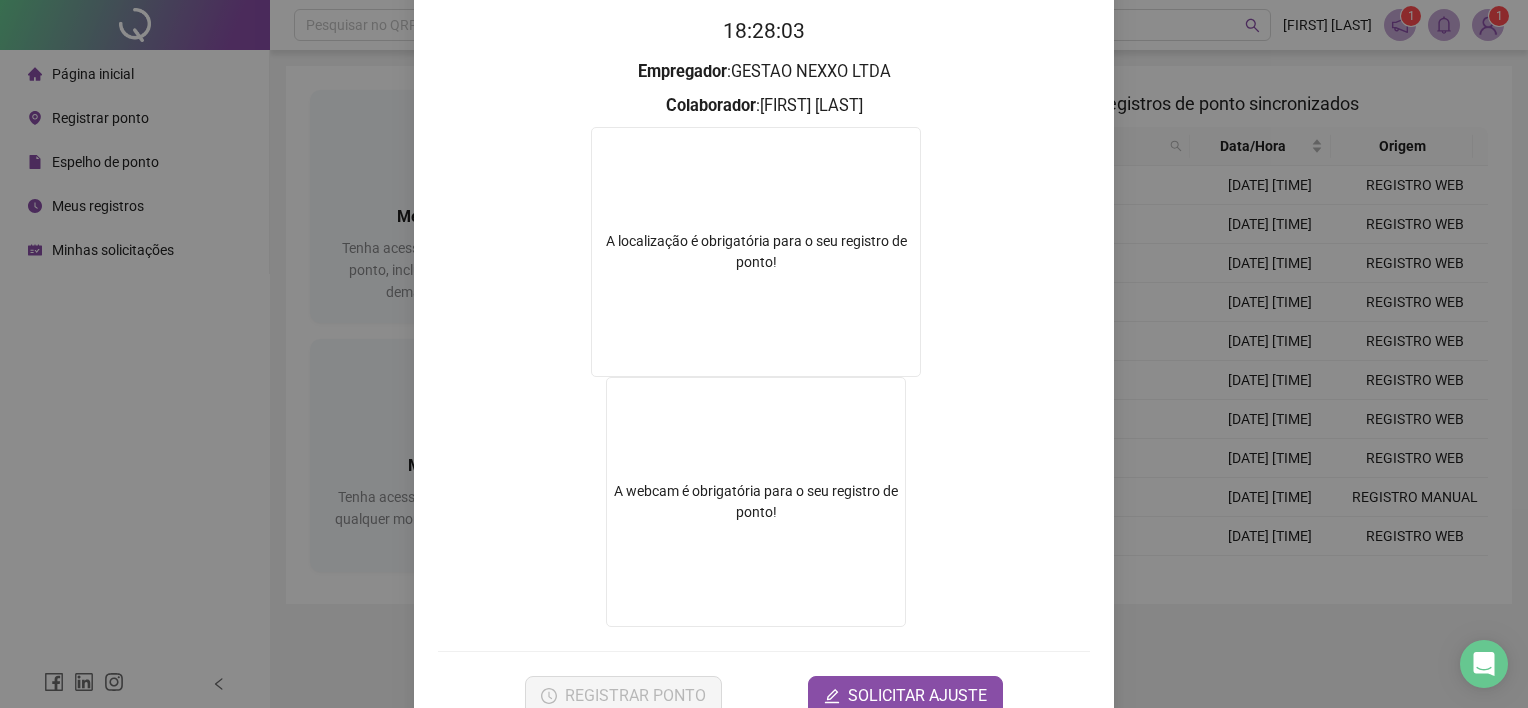 scroll, scrollTop: 250, scrollLeft: 0, axis: vertical 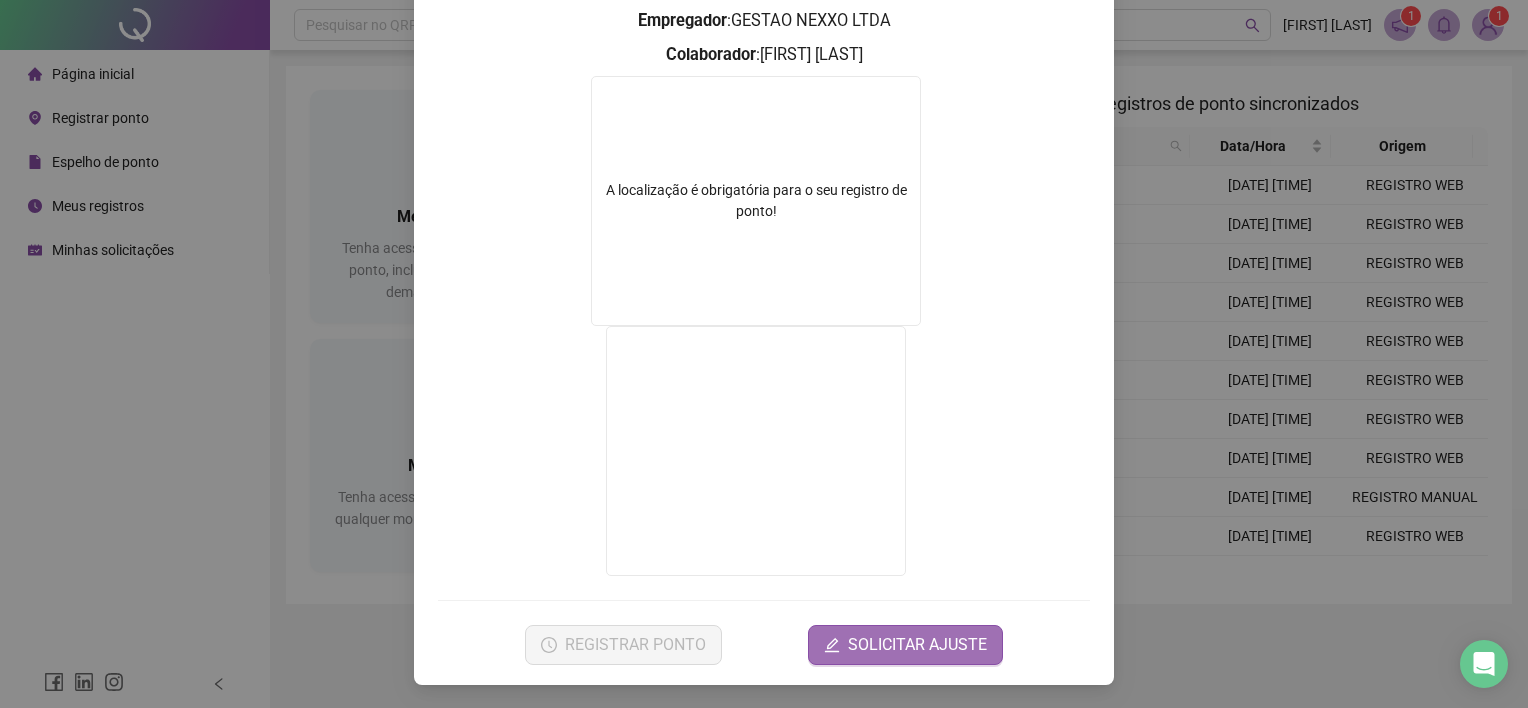 click on "SOLICITAR AJUSTE" at bounding box center (905, 645) 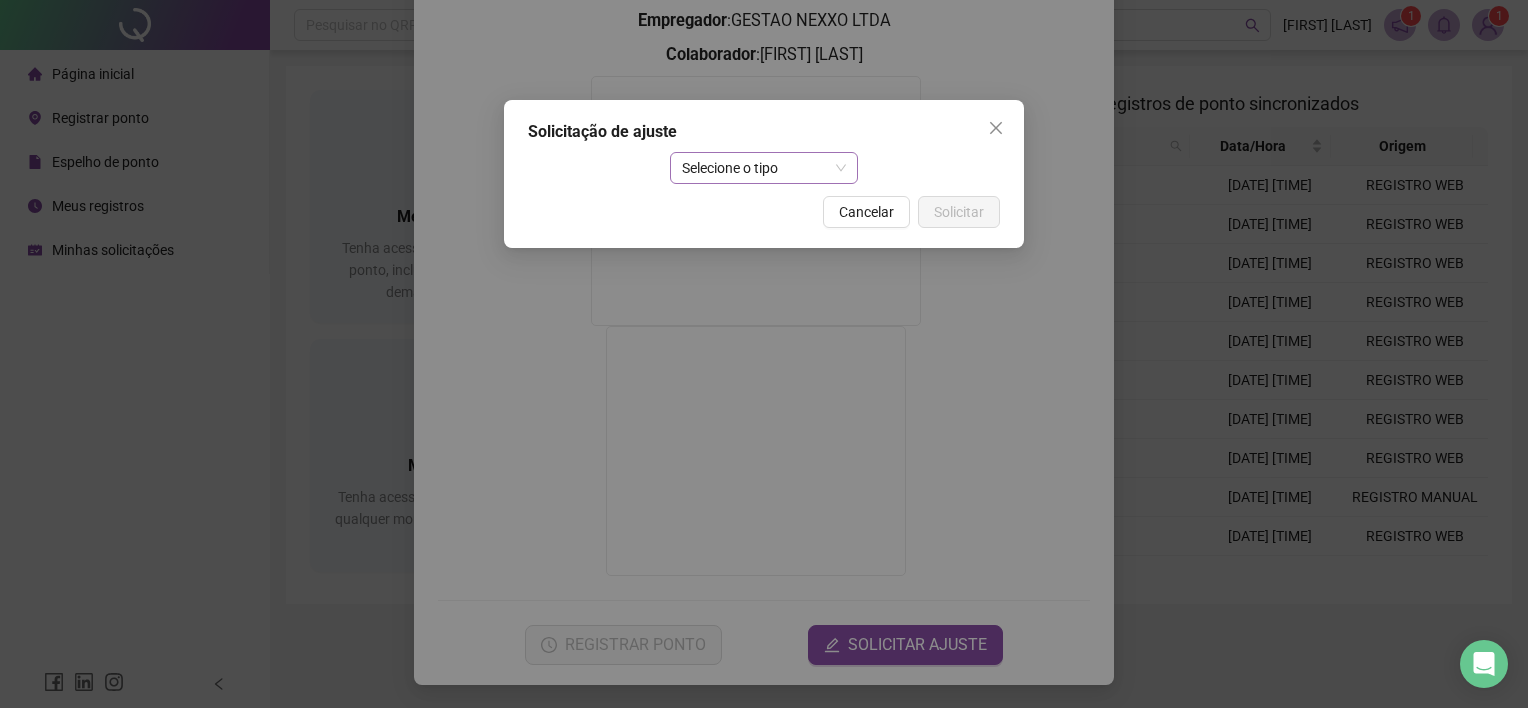 click on "Selecione o tipo" at bounding box center (764, 168) 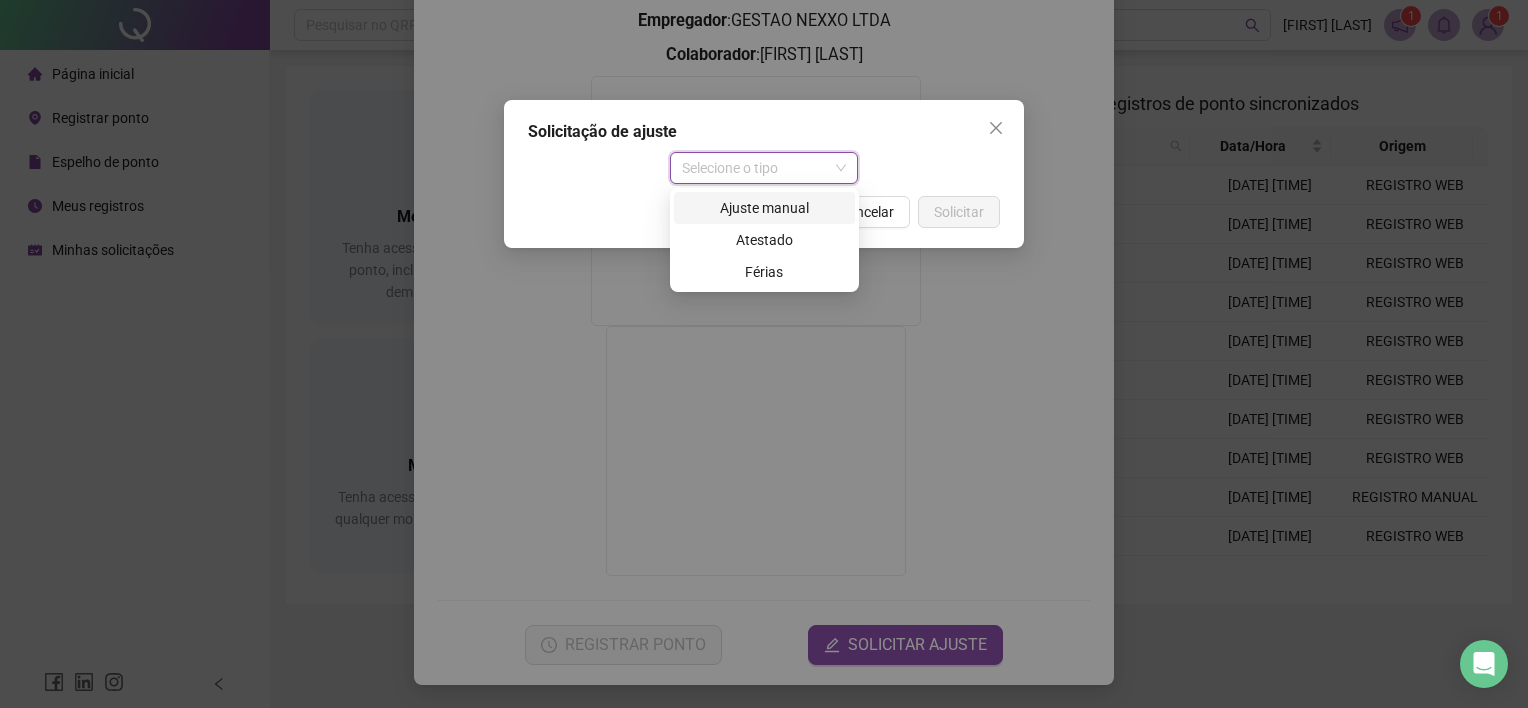 click on "Ajuste manual" at bounding box center [764, 208] 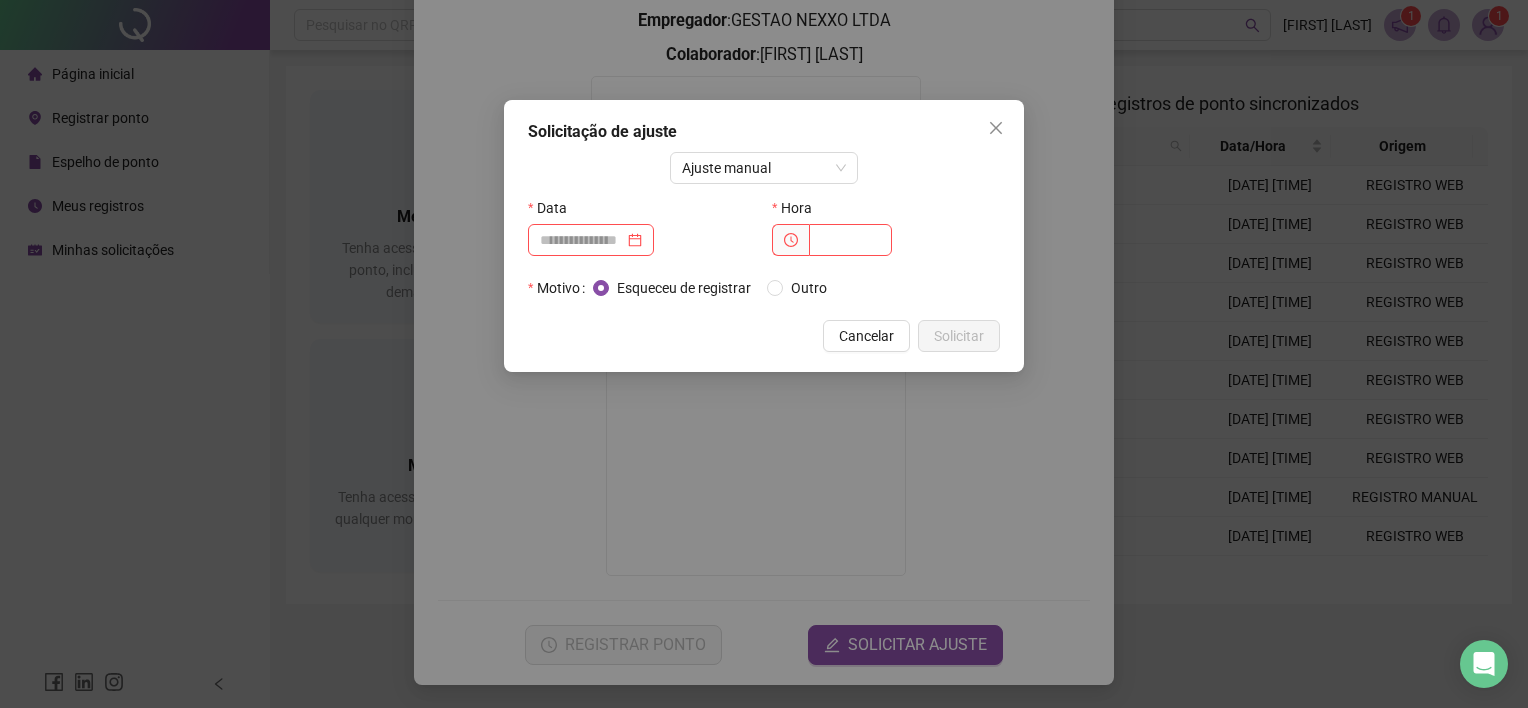 click on "Data" at bounding box center [642, 232] 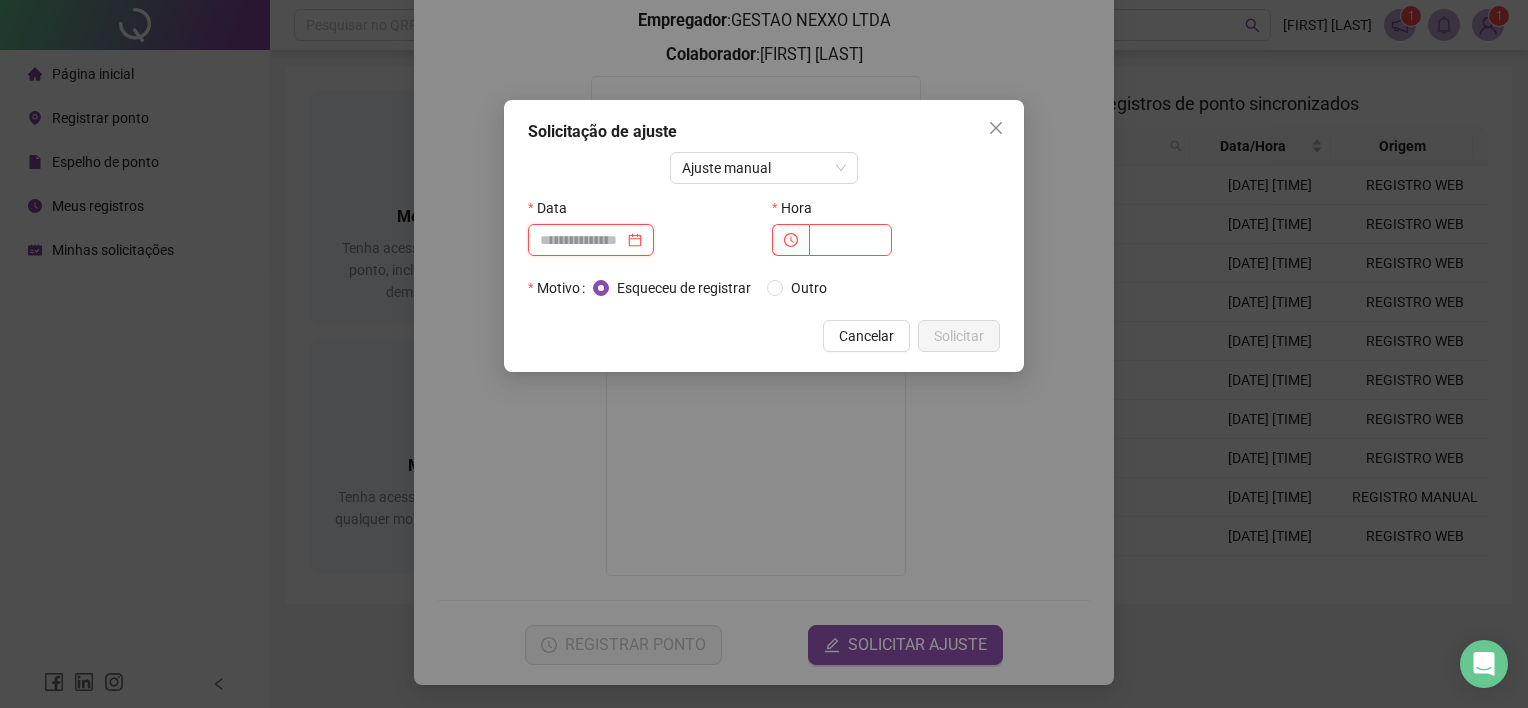 click at bounding box center (582, 240) 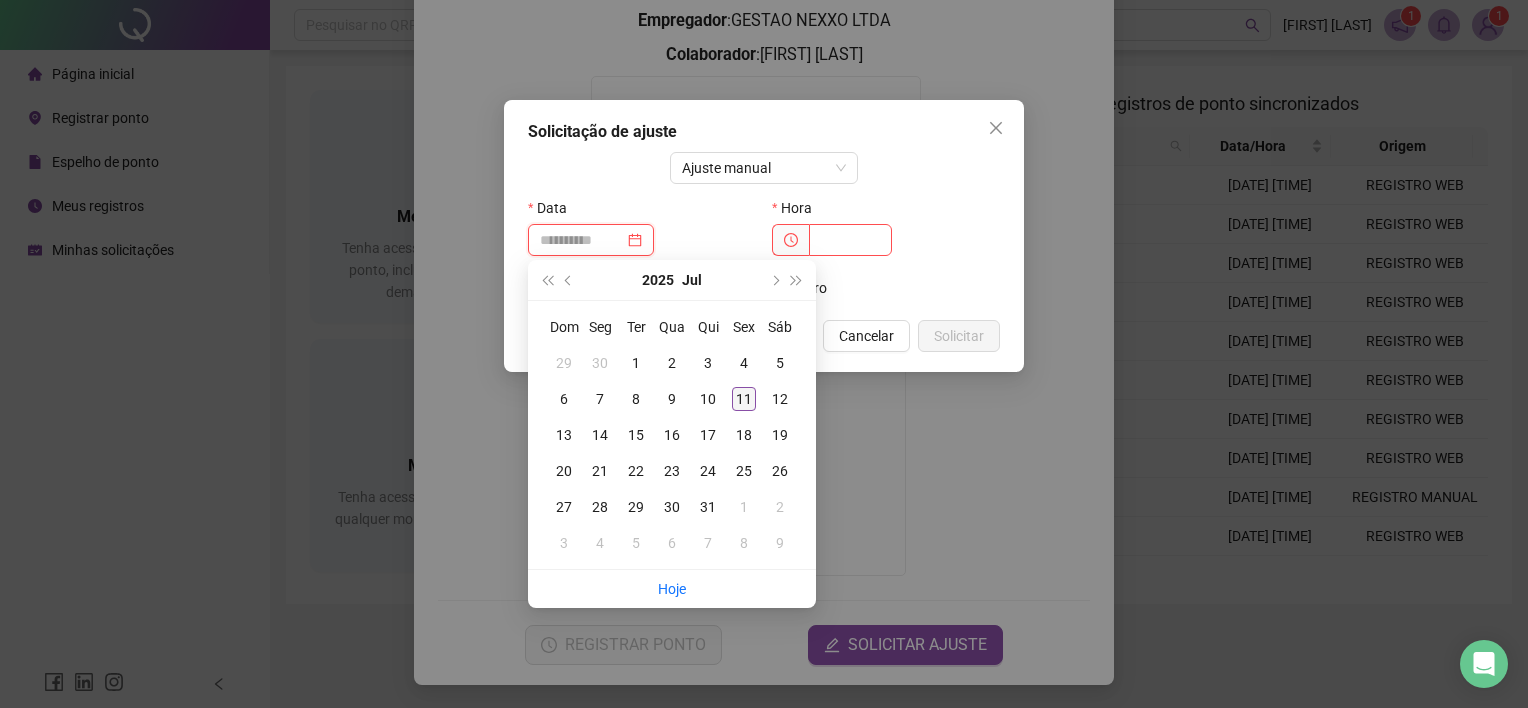 type on "**********" 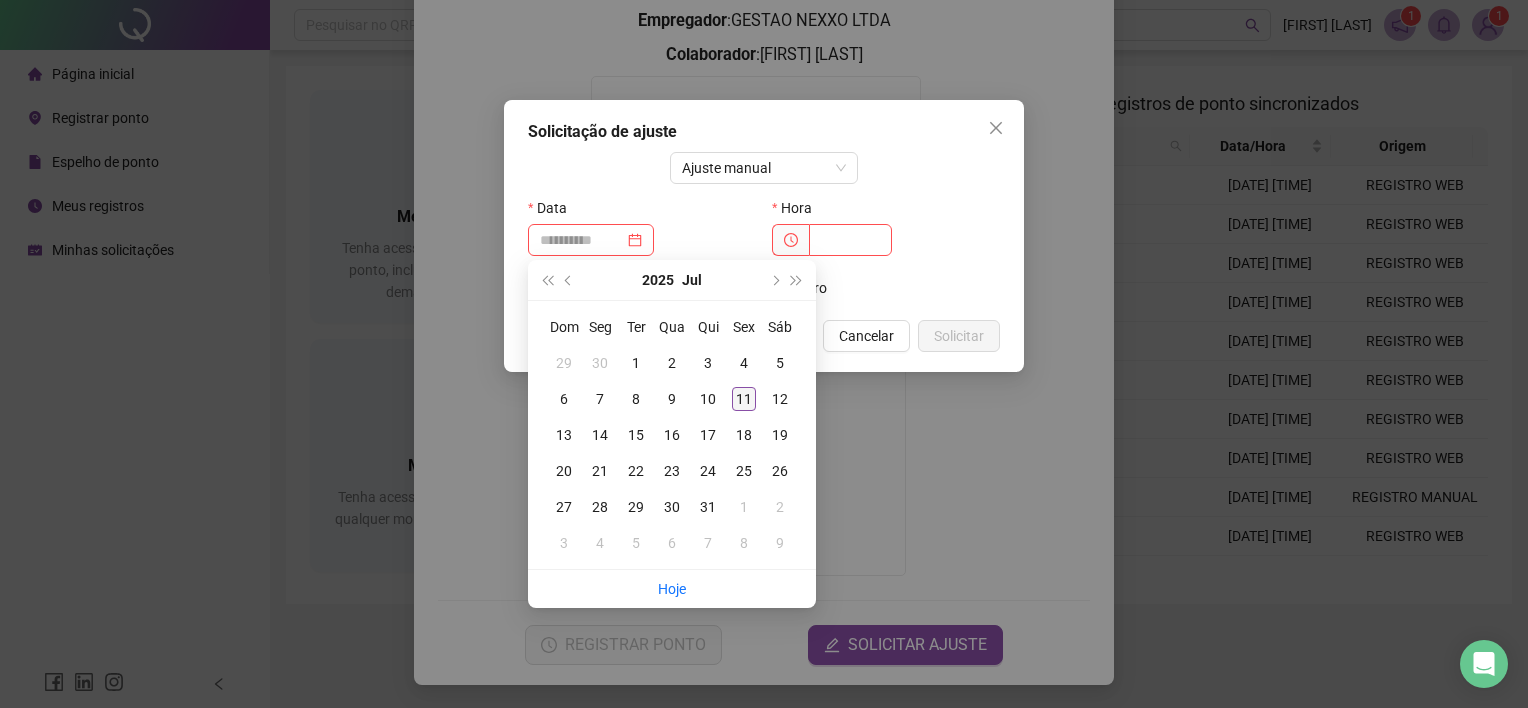 click on "11" at bounding box center (744, 399) 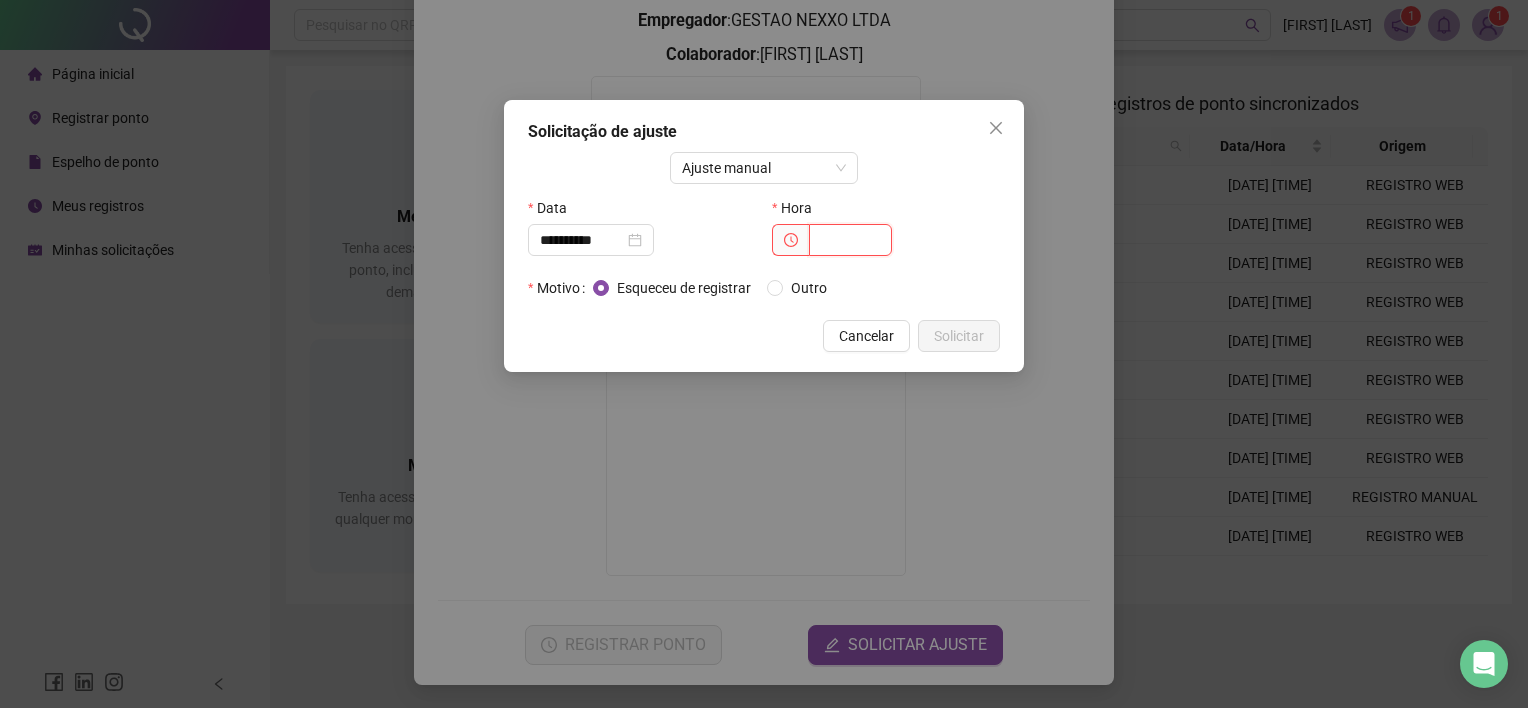click at bounding box center (850, 240) 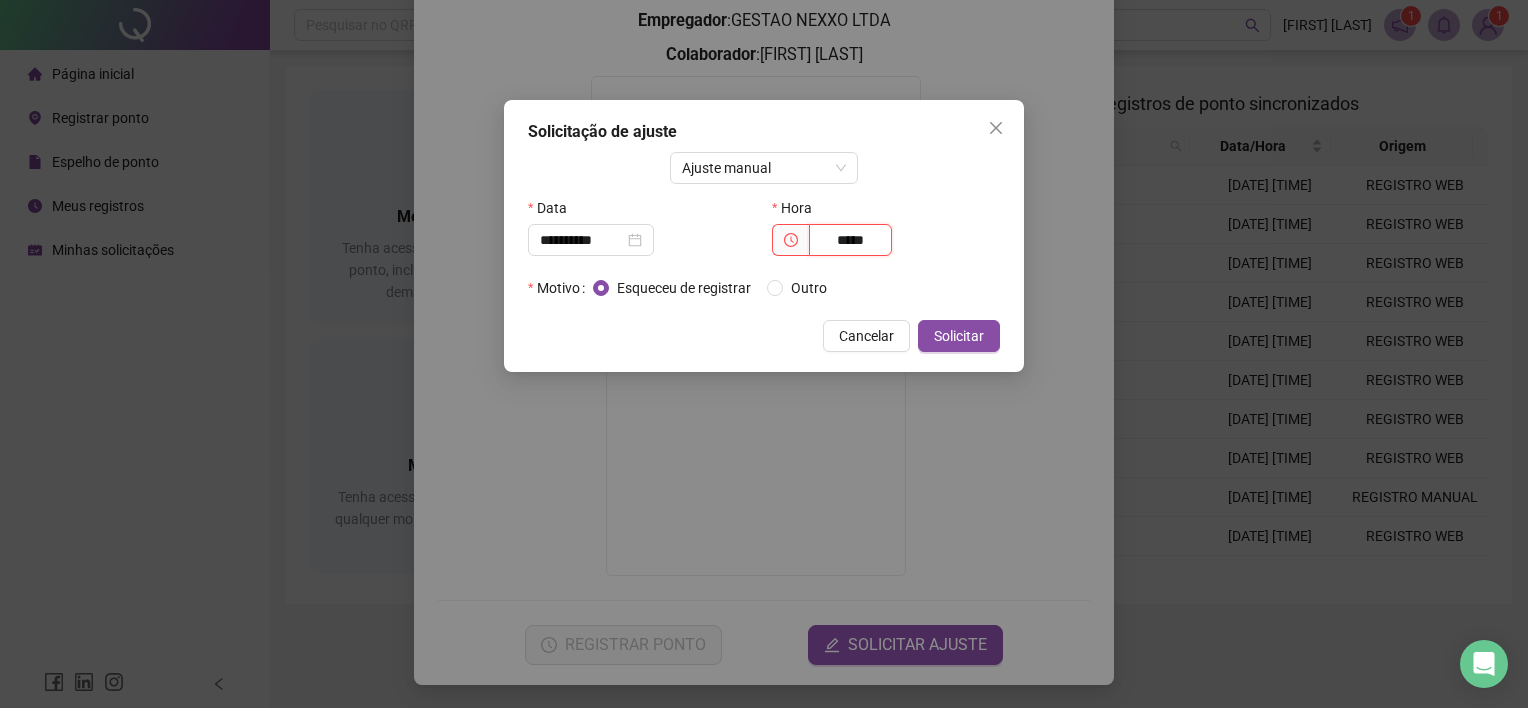 type on "*****" 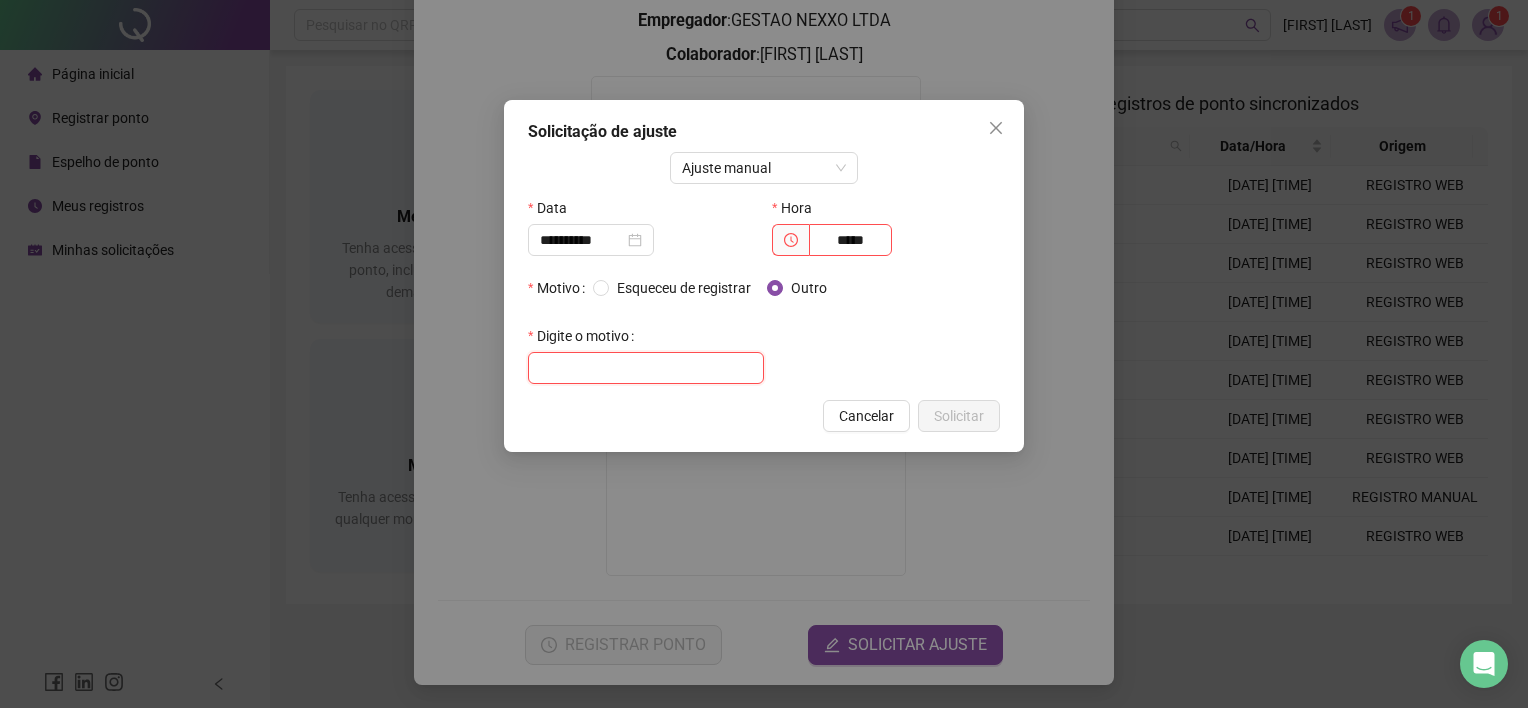 click at bounding box center [646, 368] 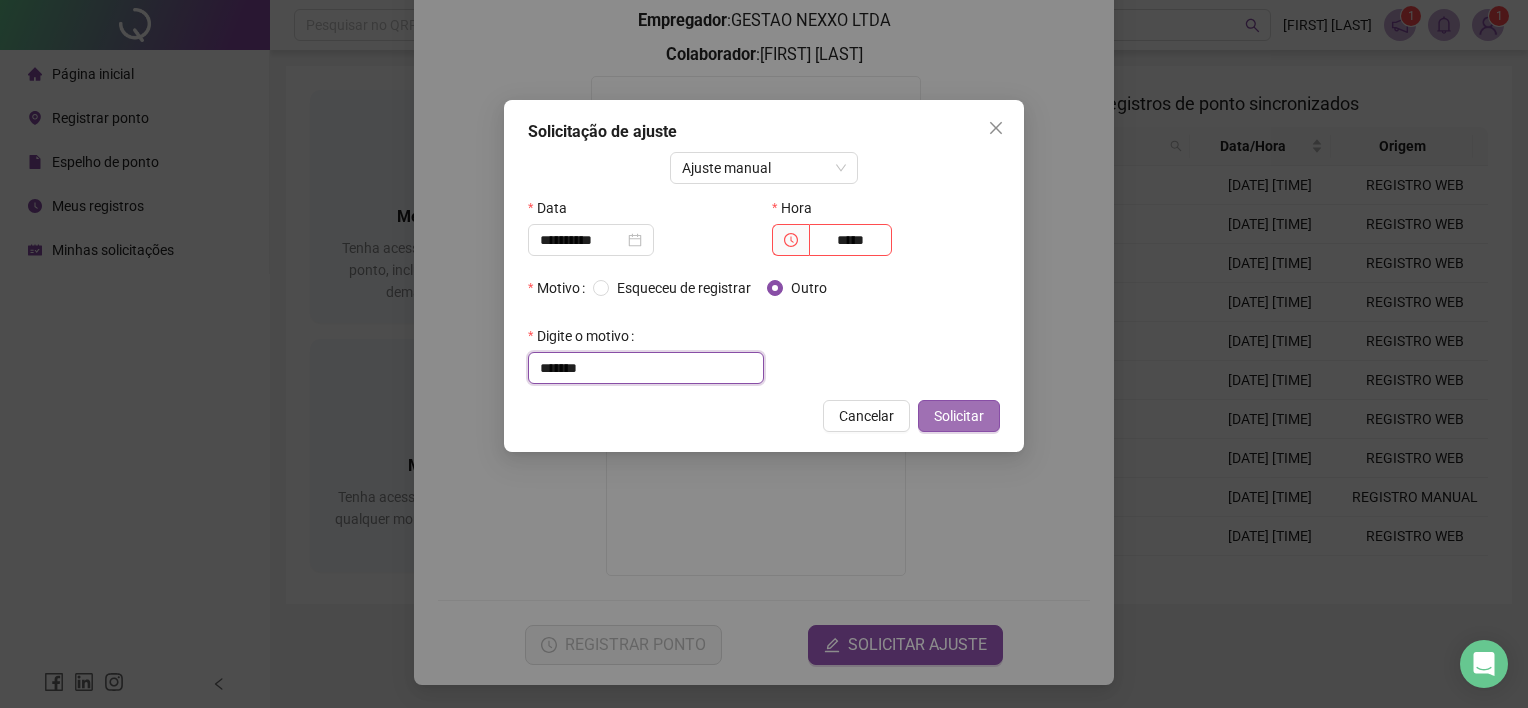 type on "*******" 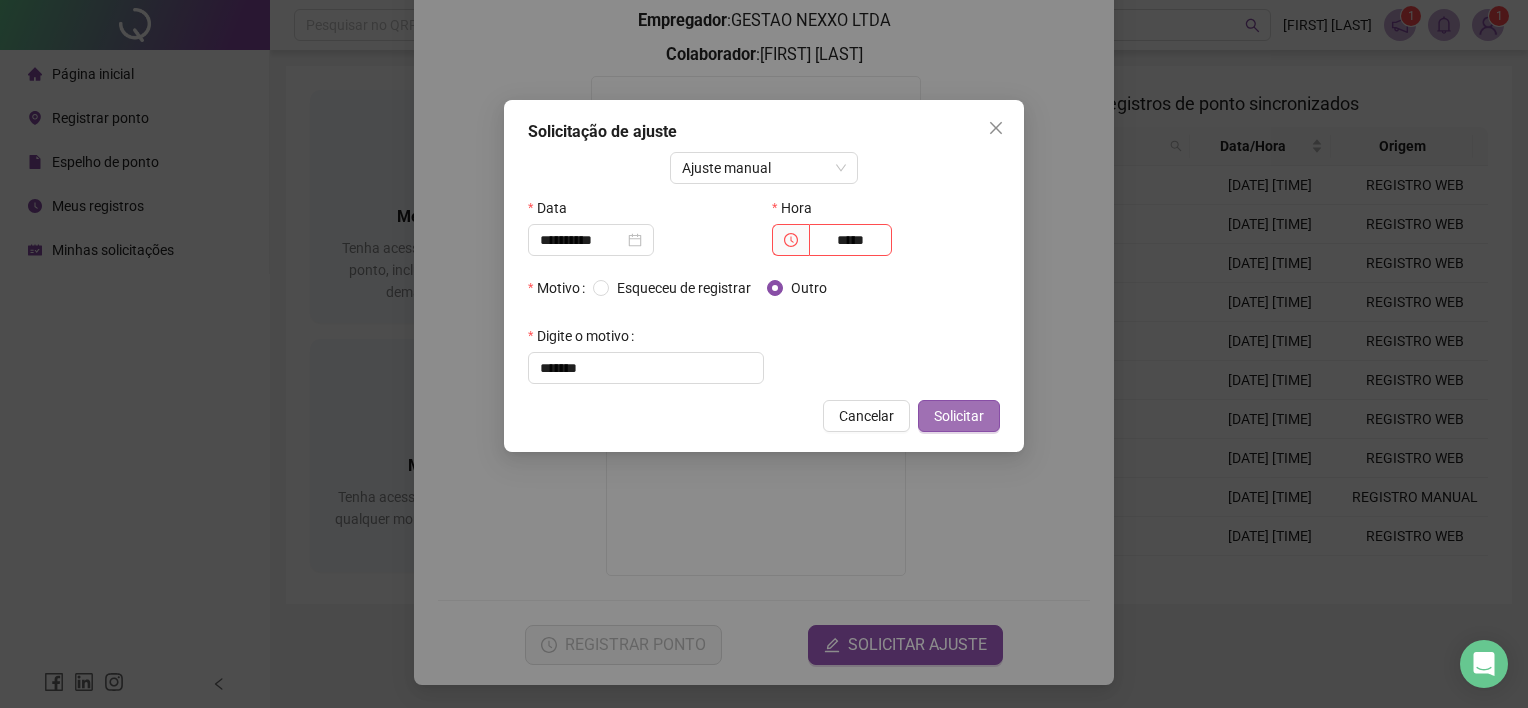 click on "Solicitar" at bounding box center [959, 416] 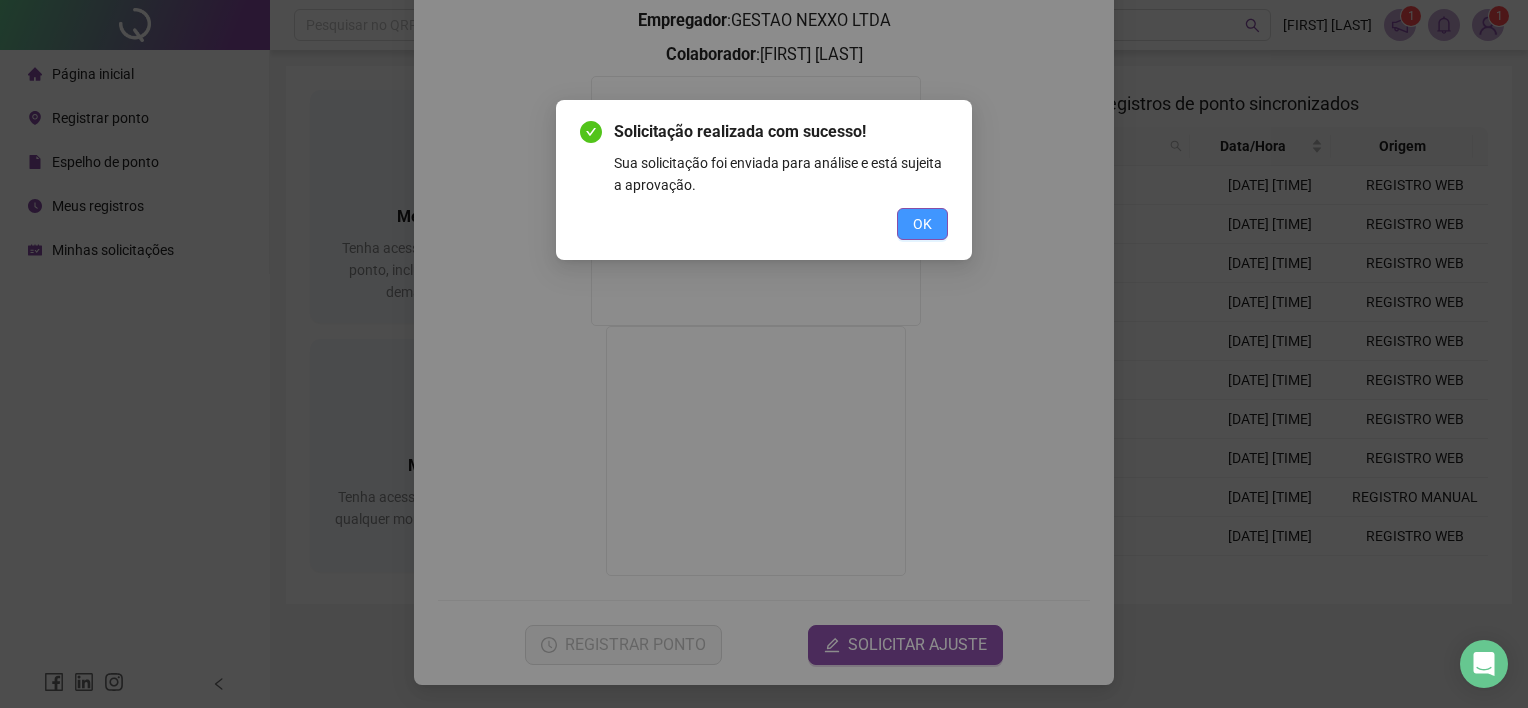click on "OK" at bounding box center (922, 224) 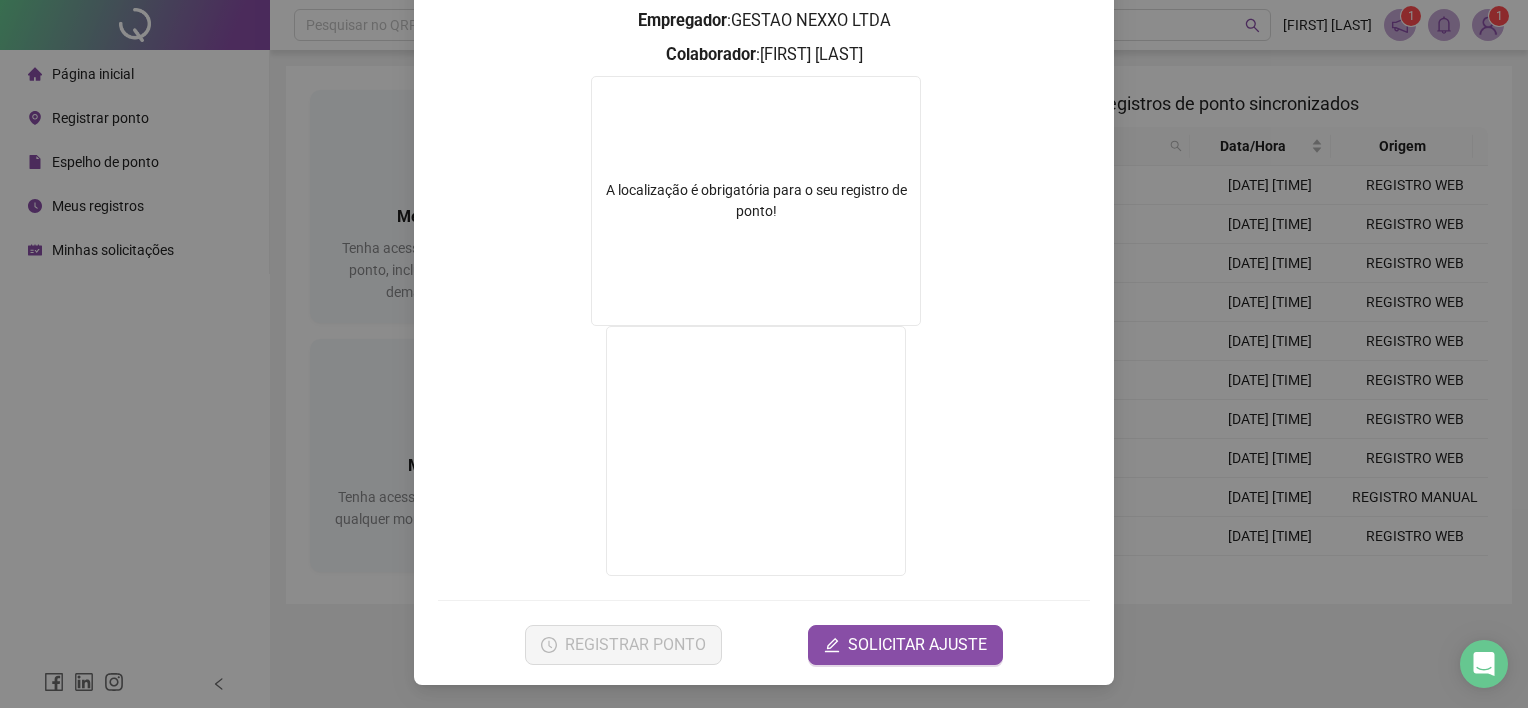 click on "Registro de ponto web [TIME] Empregador : [NAME] Colaborador : [NAME] A localização é obrigatória para o seu registro de ponto! REGISTRAR PONTO SOLICITAR AJUSTE" at bounding box center [764, 227] 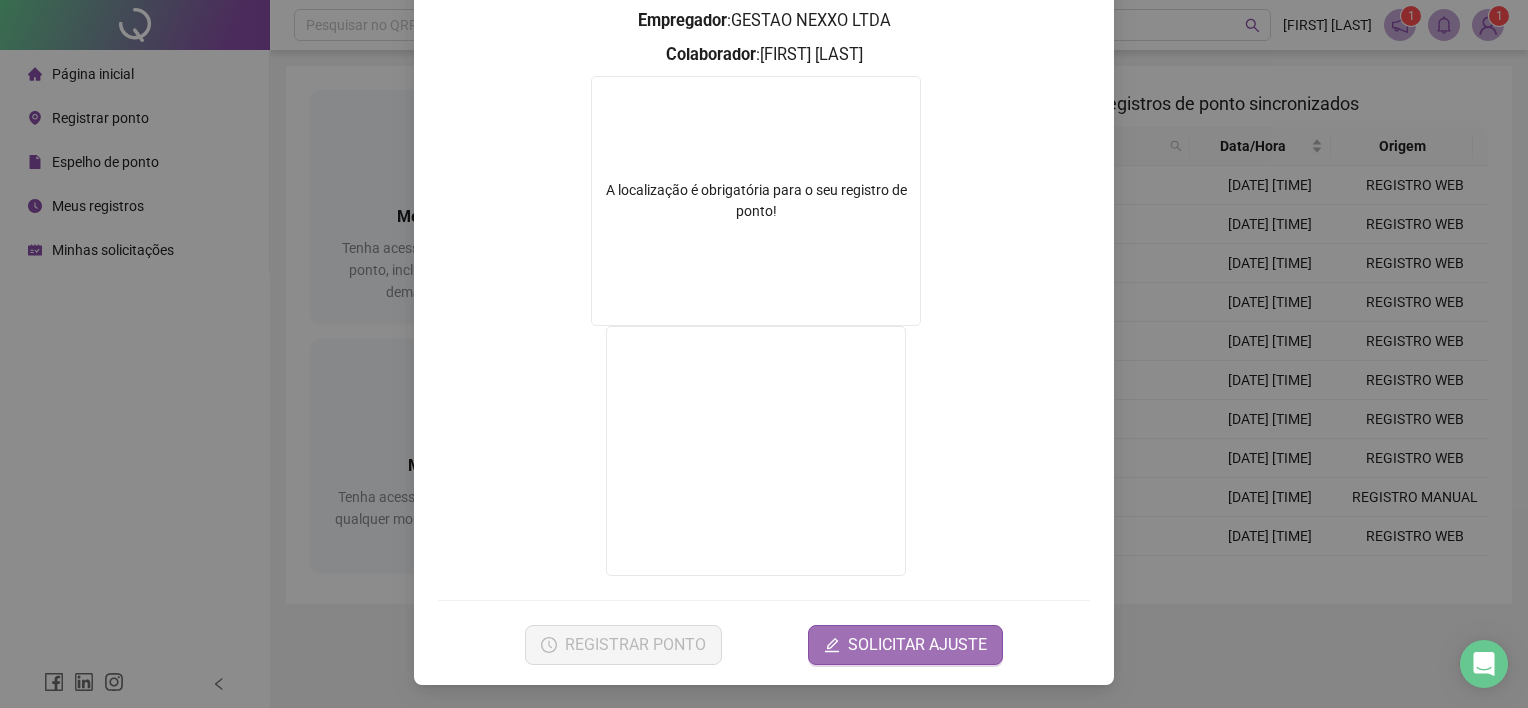 click on "SOLICITAR AJUSTE" at bounding box center [917, 645] 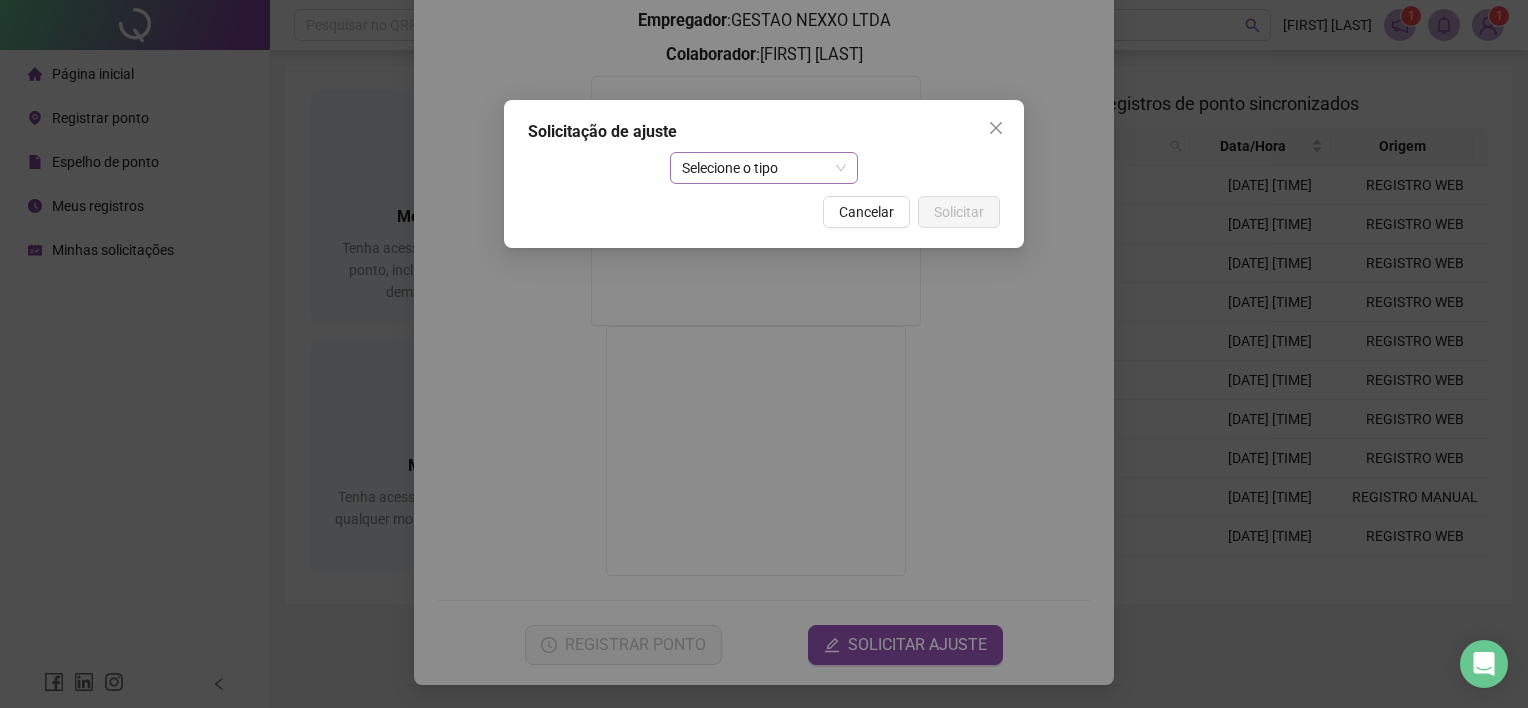drag, startPoint x: 702, startPoint y: 185, endPoint x: 732, endPoint y: 180, distance: 30.413813 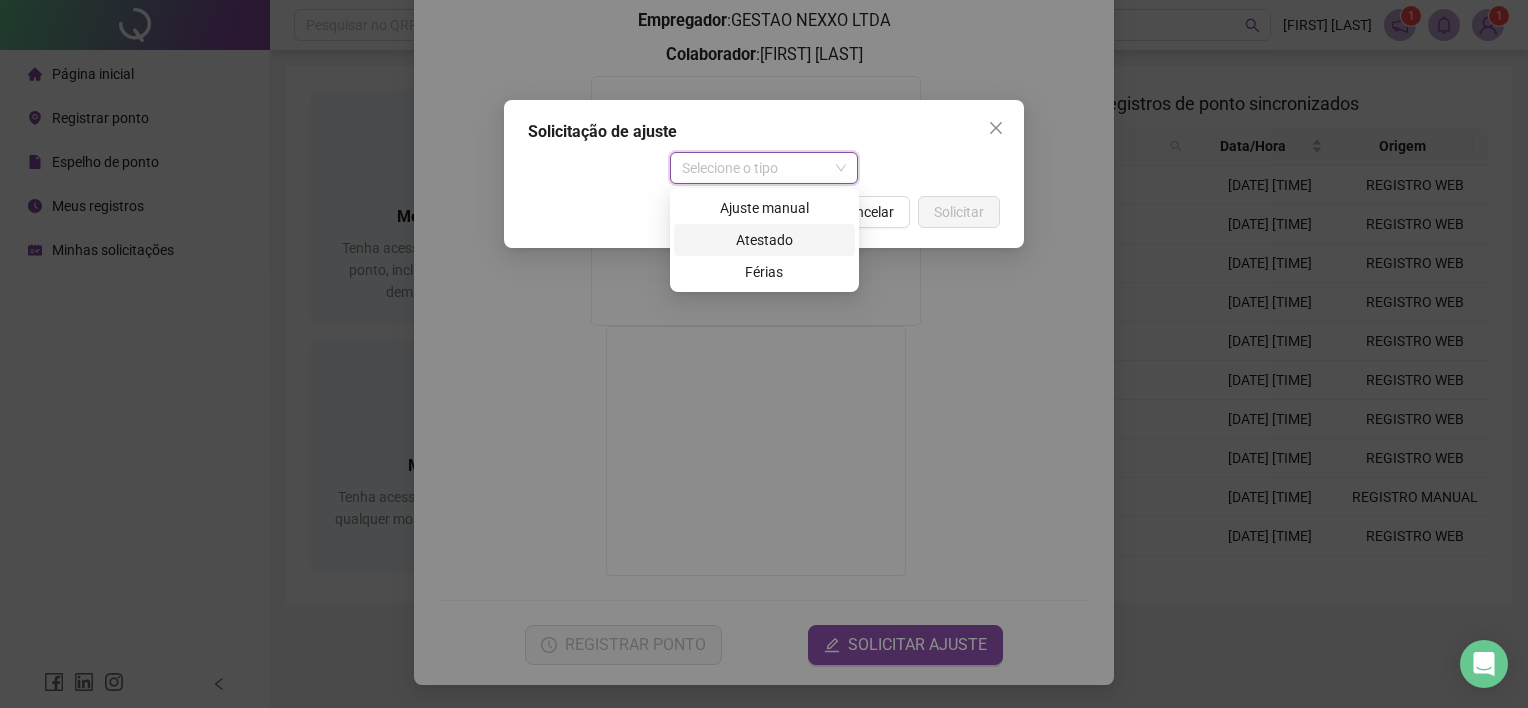 click on "Atestado" at bounding box center [764, 240] 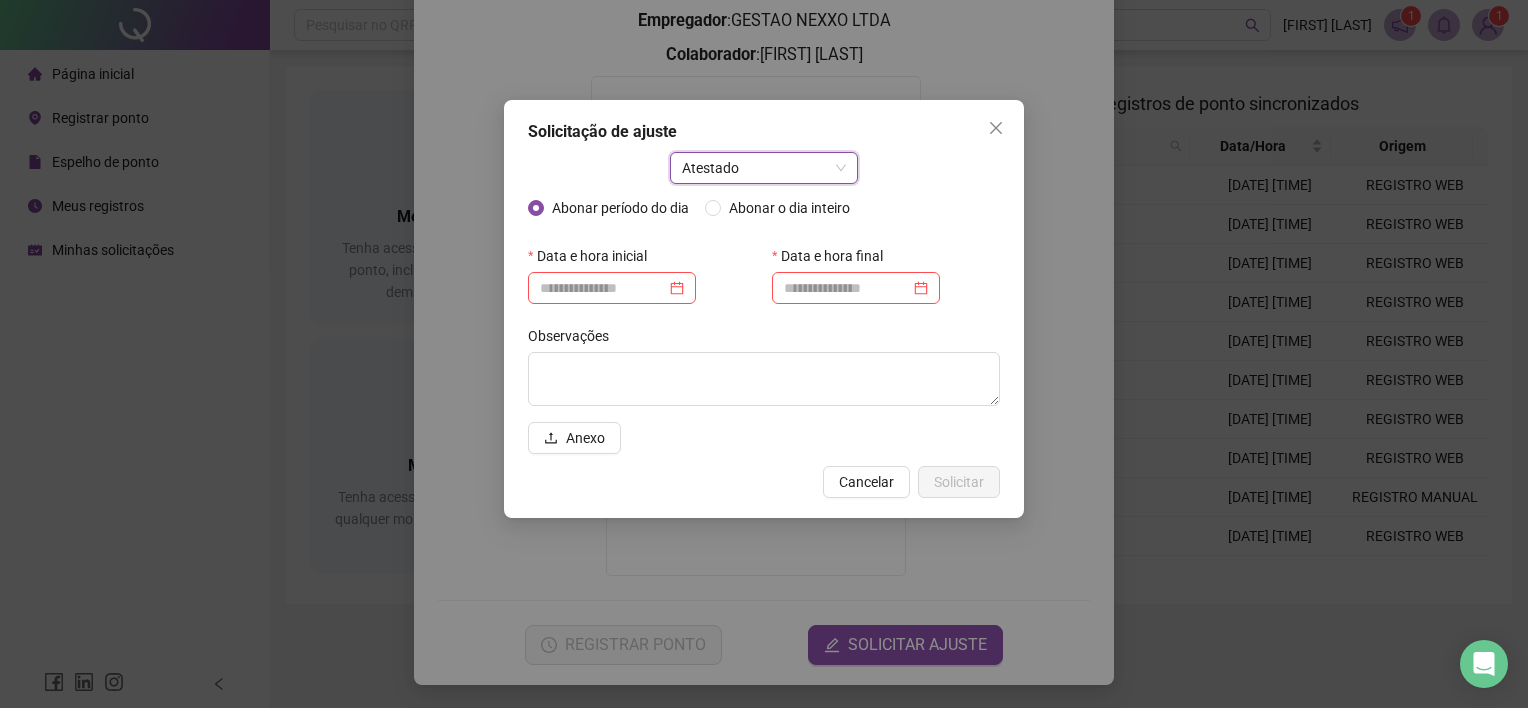 click on "Atestado" at bounding box center [764, 168] 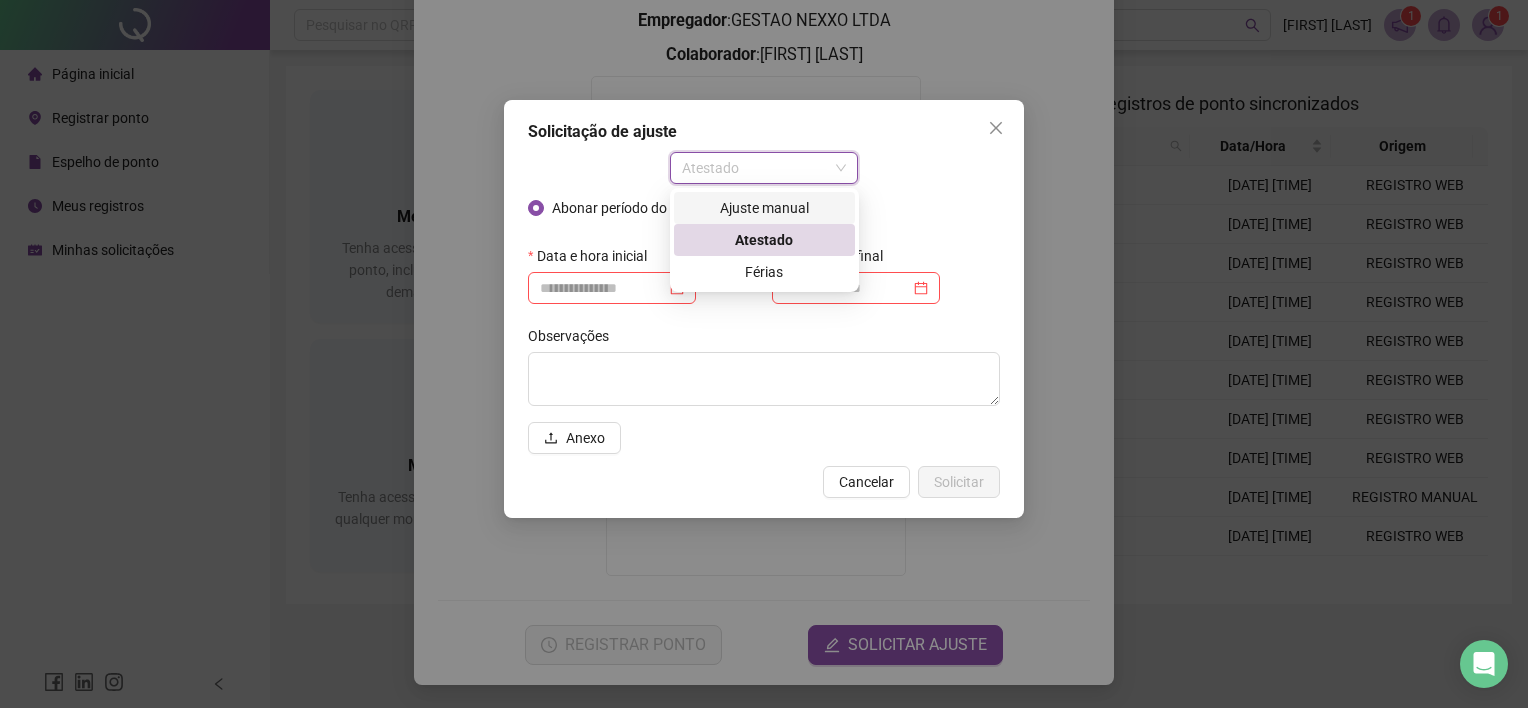 click on "Ajuste manual" at bounding box center (764, 208) 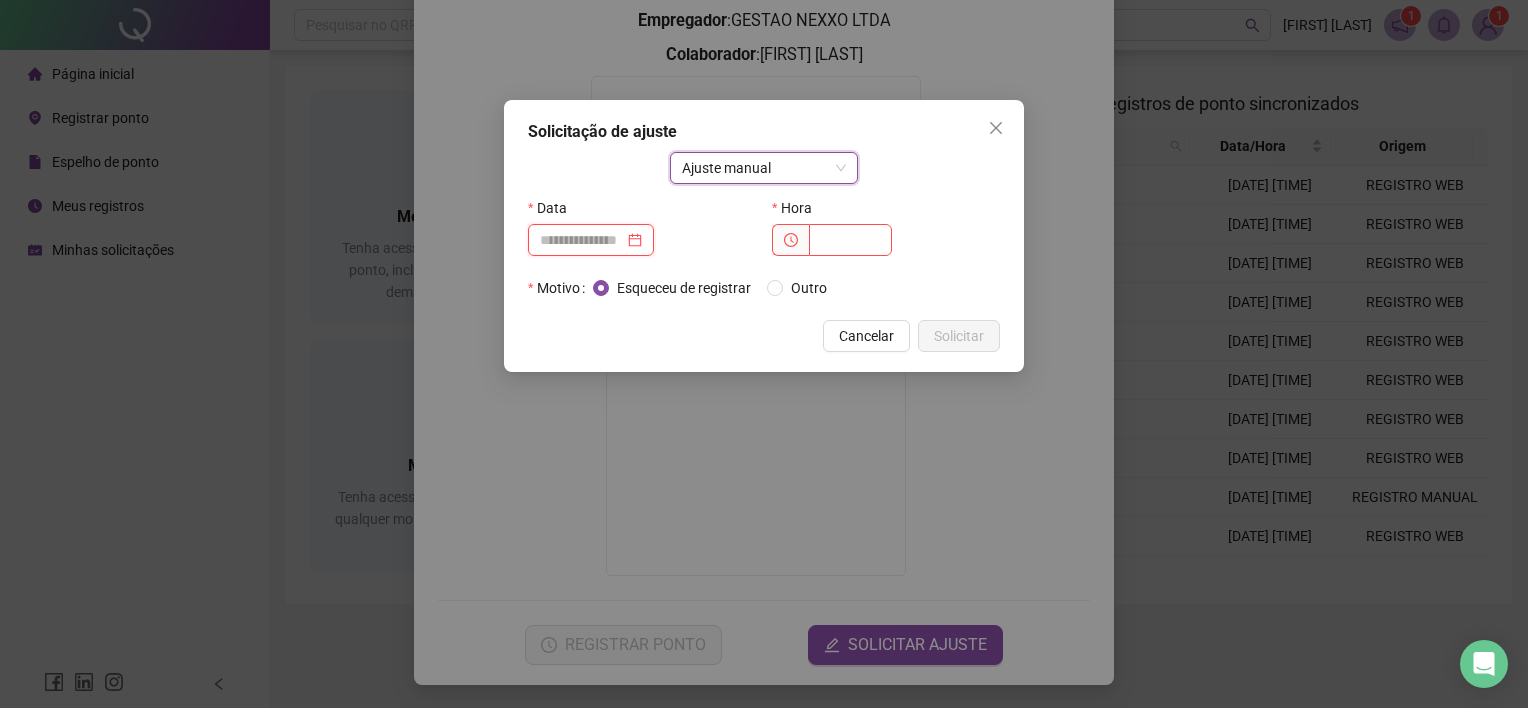 click at bounding box center (582, 240) 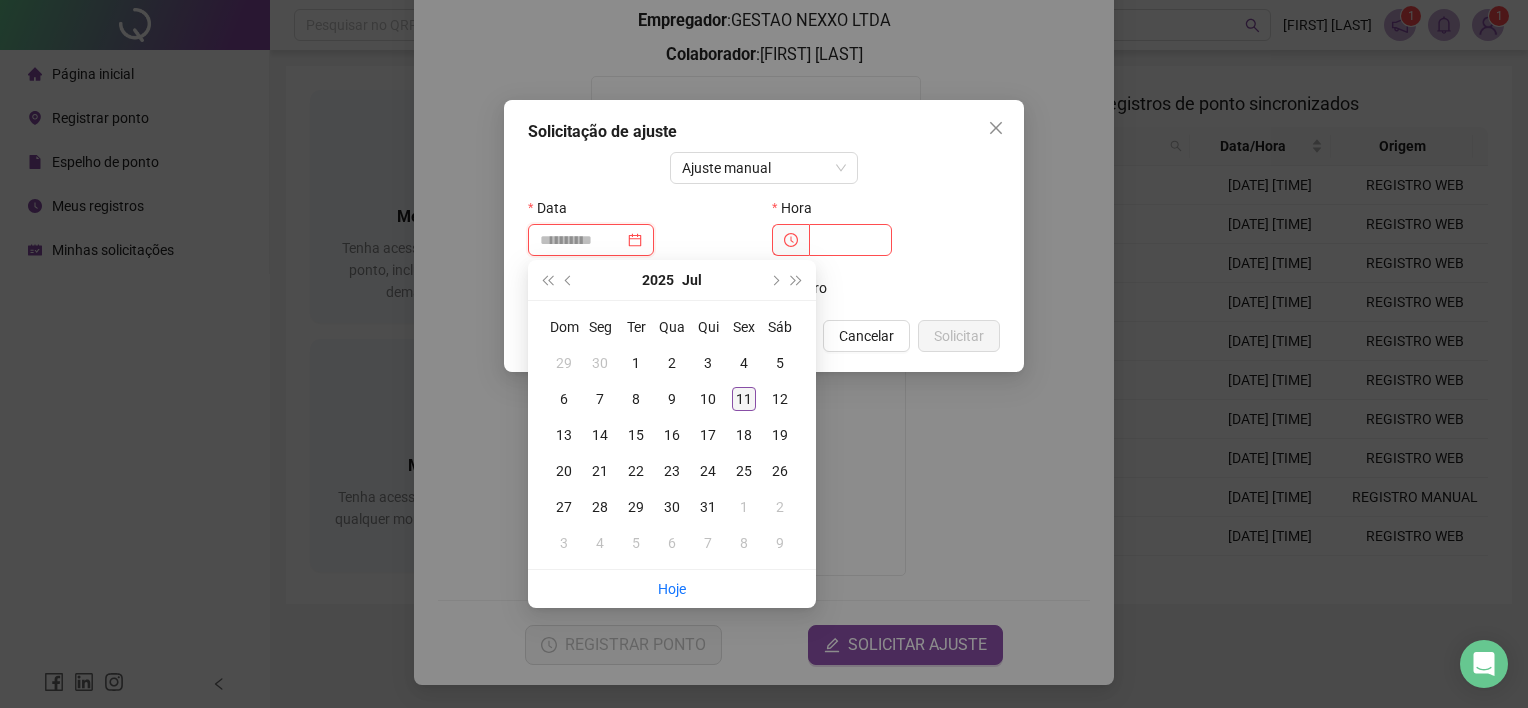 type on "**********" 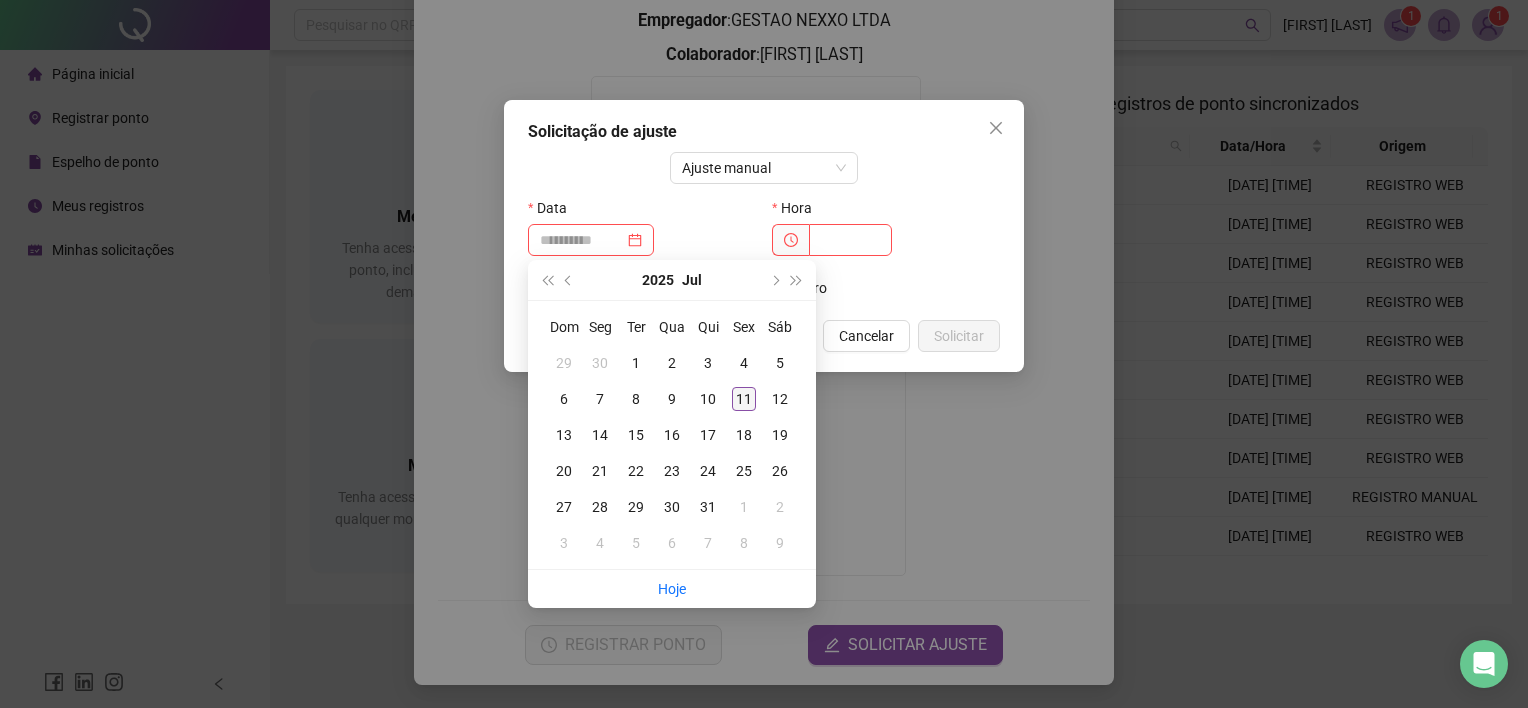 click on "11" at bounding box center (744, 399) 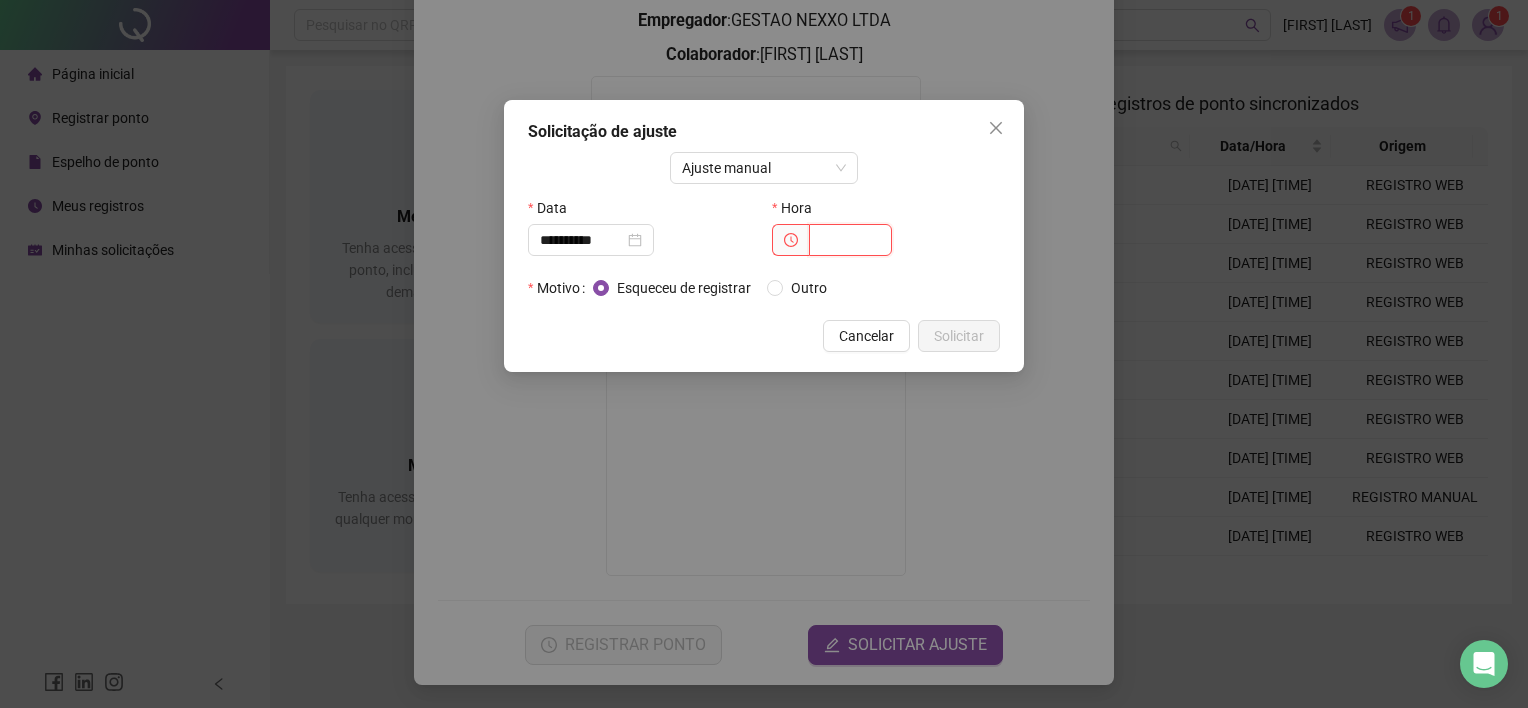 click at bounding box center [850, 240] 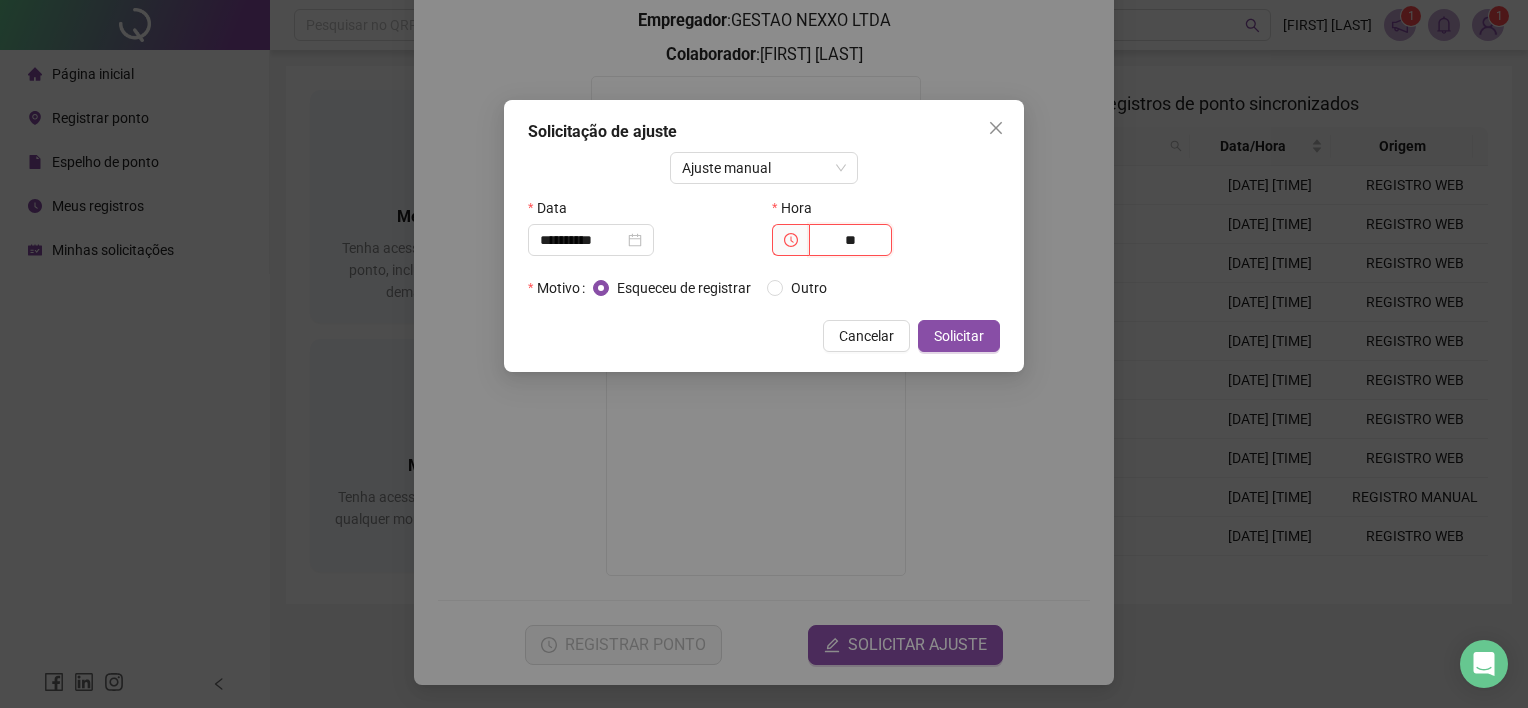 type on "*" 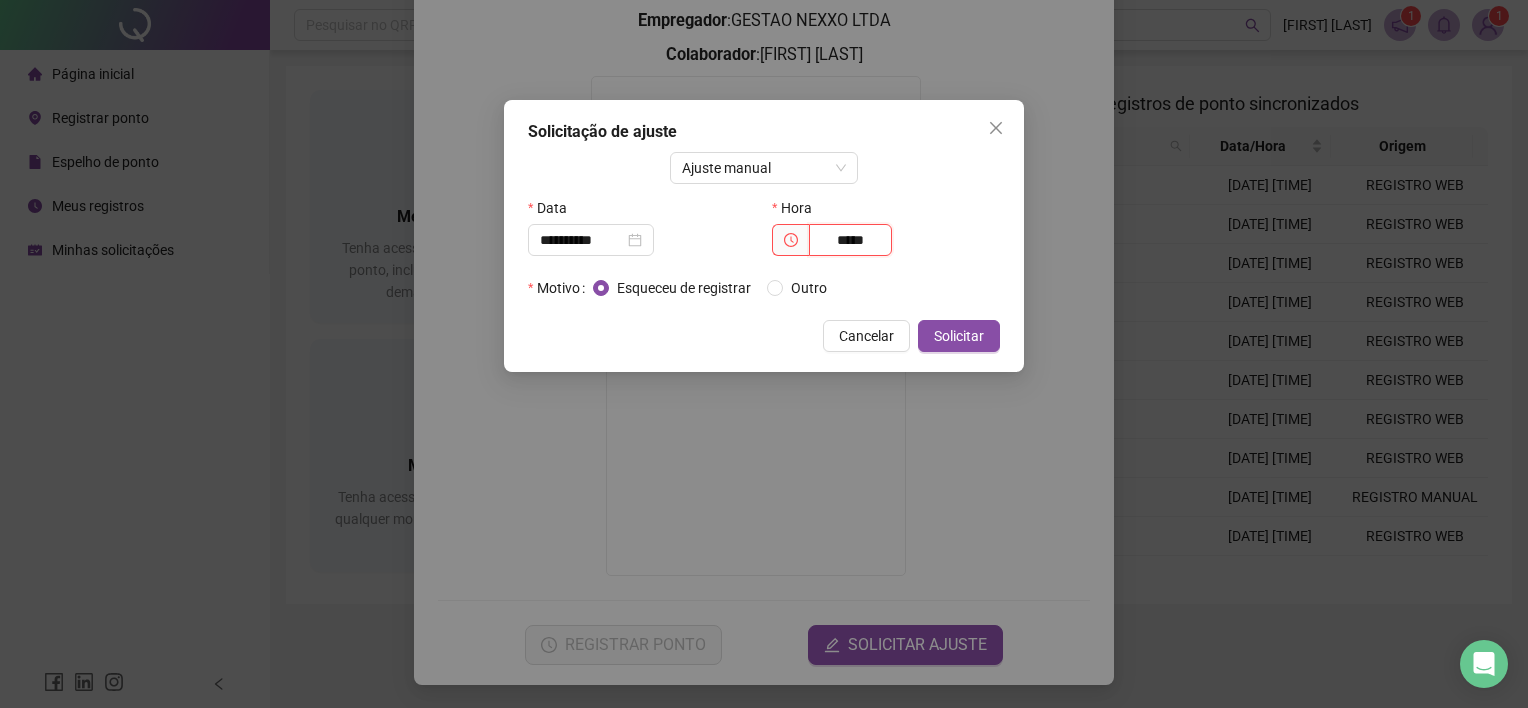 type on "*****" 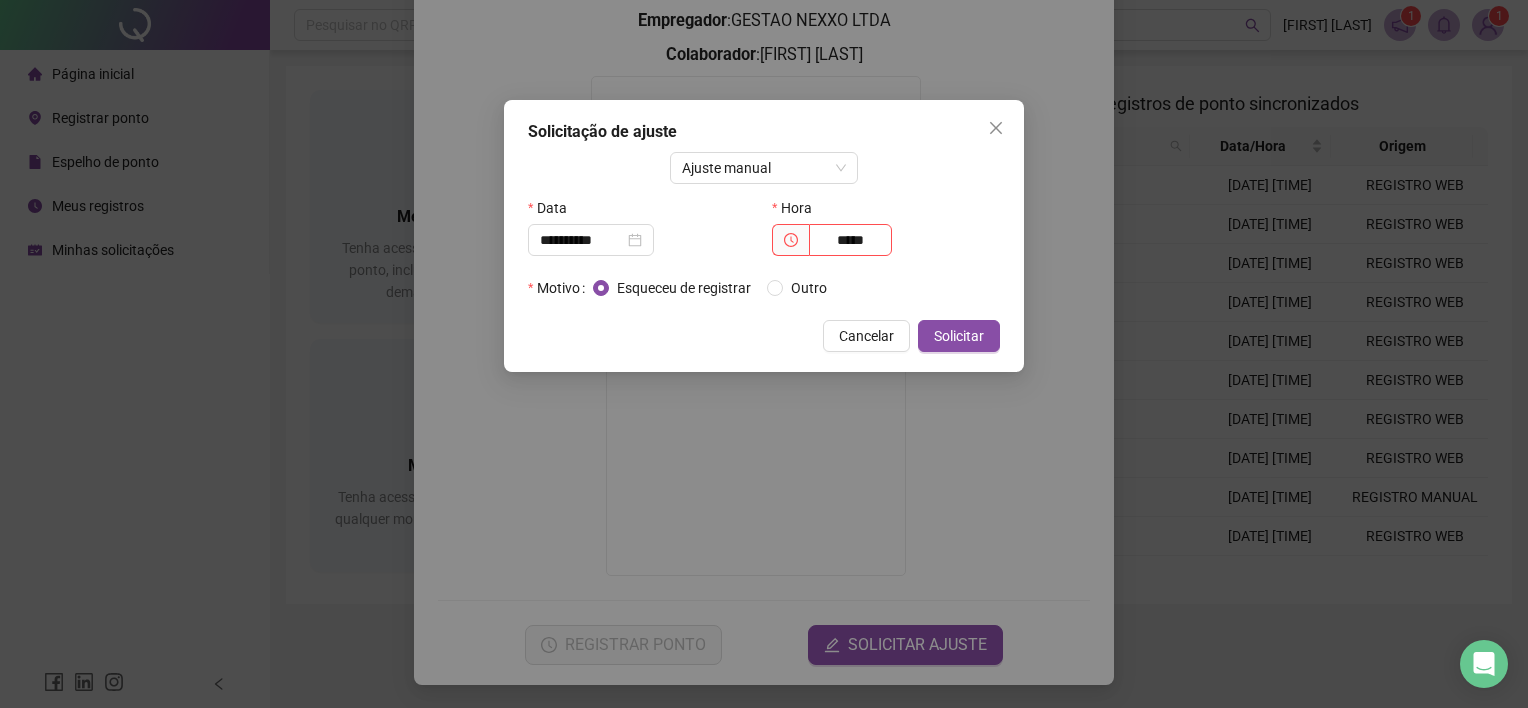 click on "Esqueceu de registrar Outro" at bounding box center (796, 288) 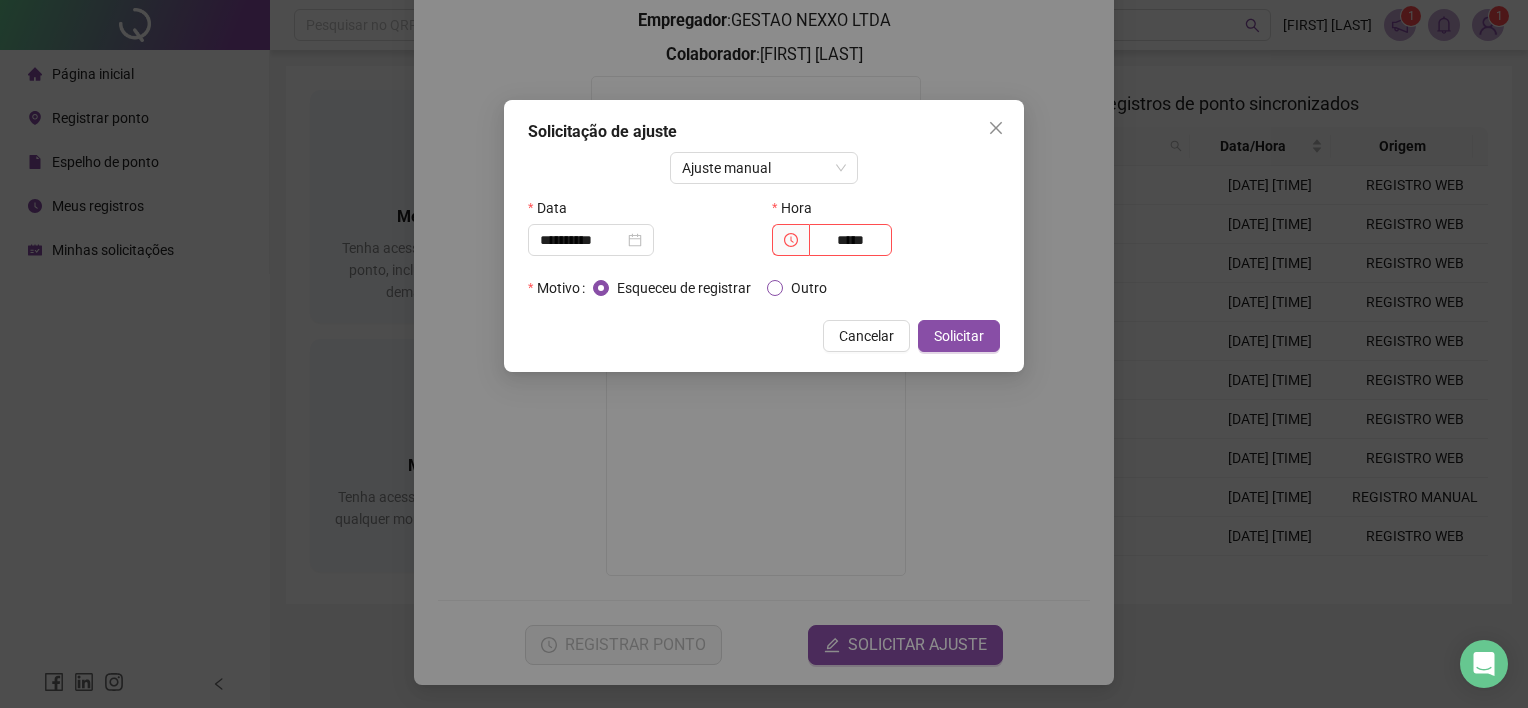 click on "Outro" at bounding box center [809, 288] 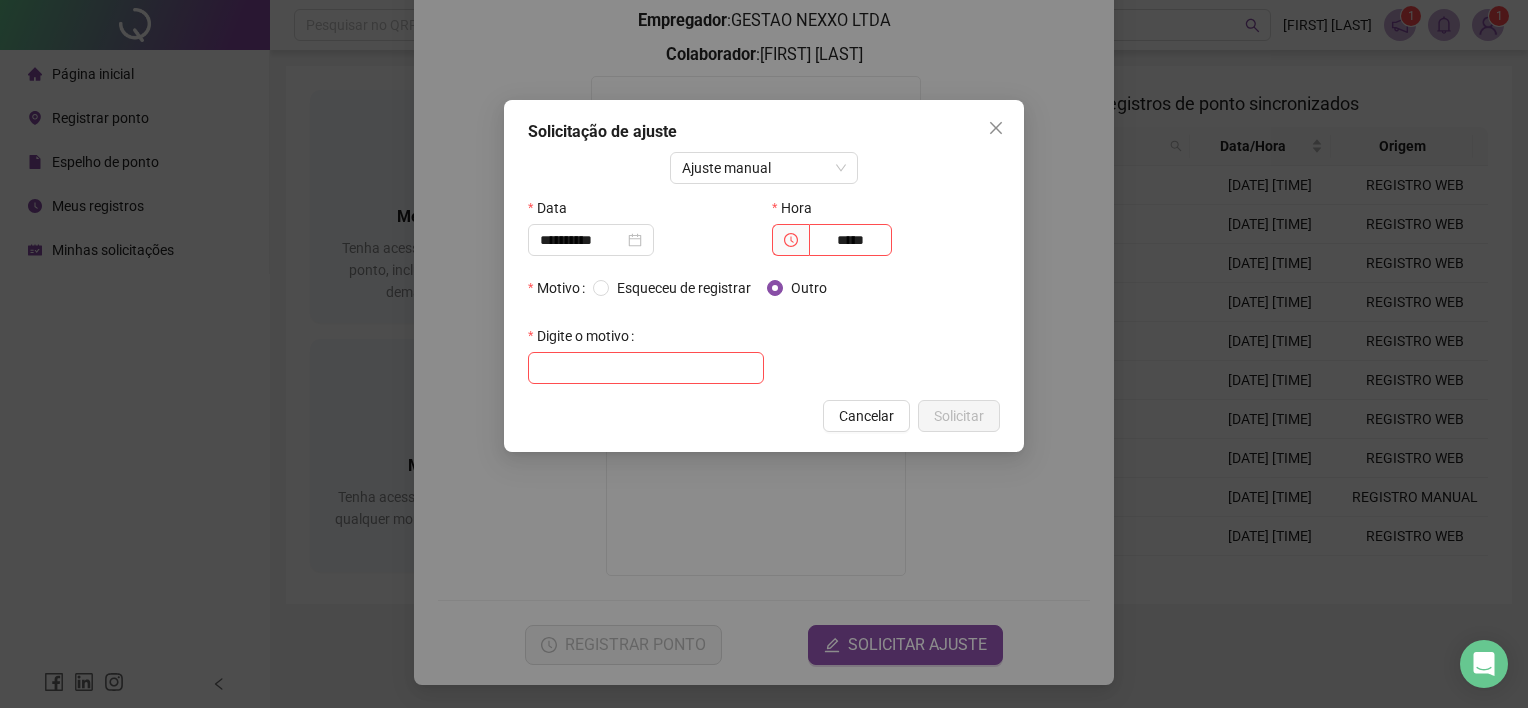 click on "**********" at bounding box center (764, 276) 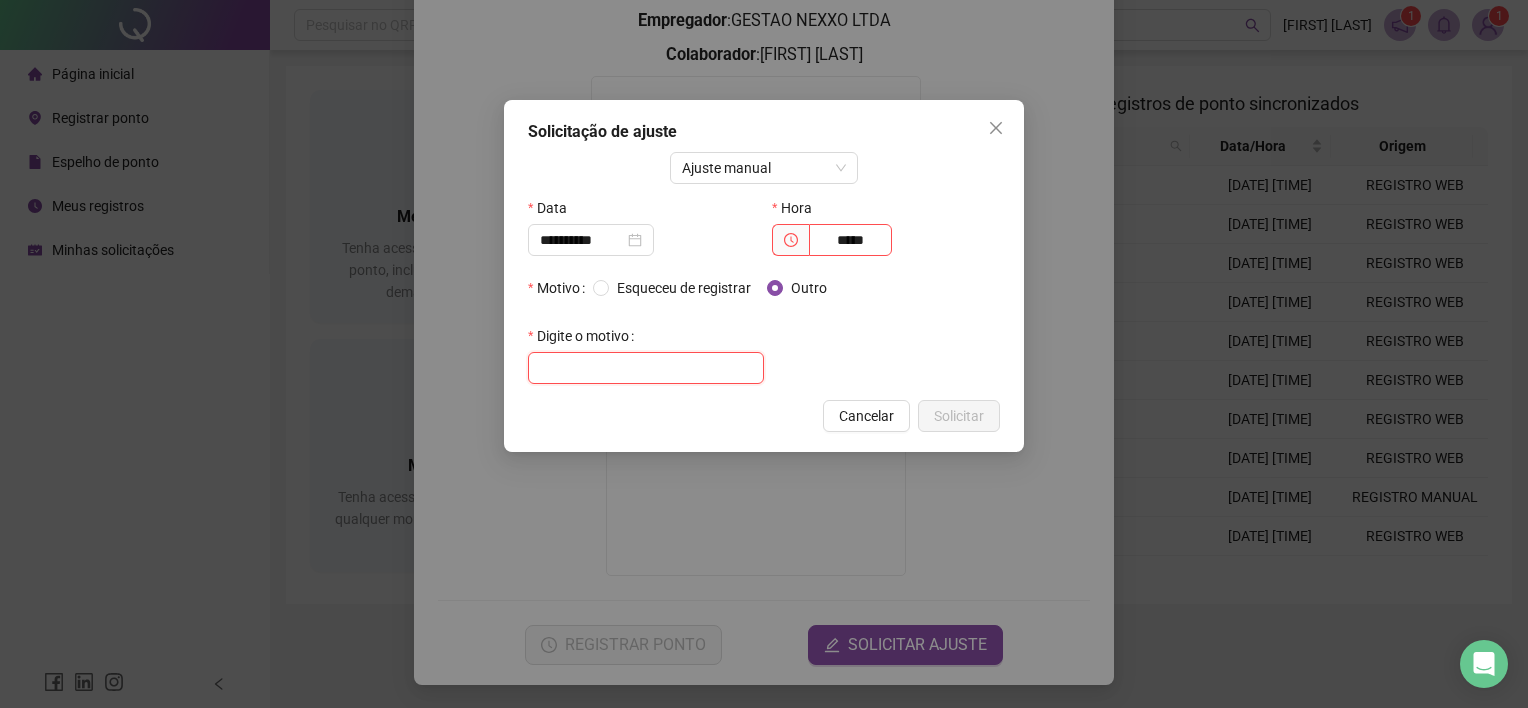 click at bounding box center (646, 368) 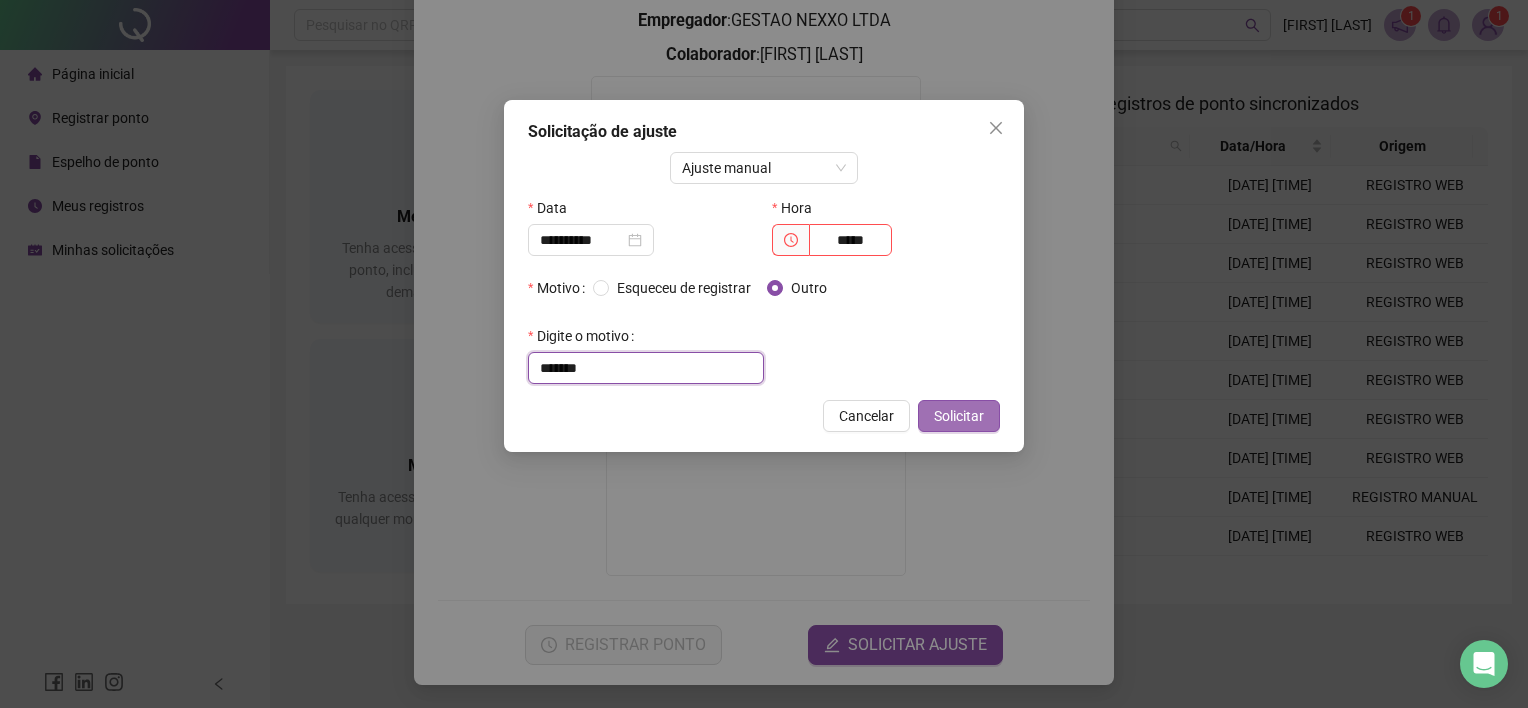 type on "*******" 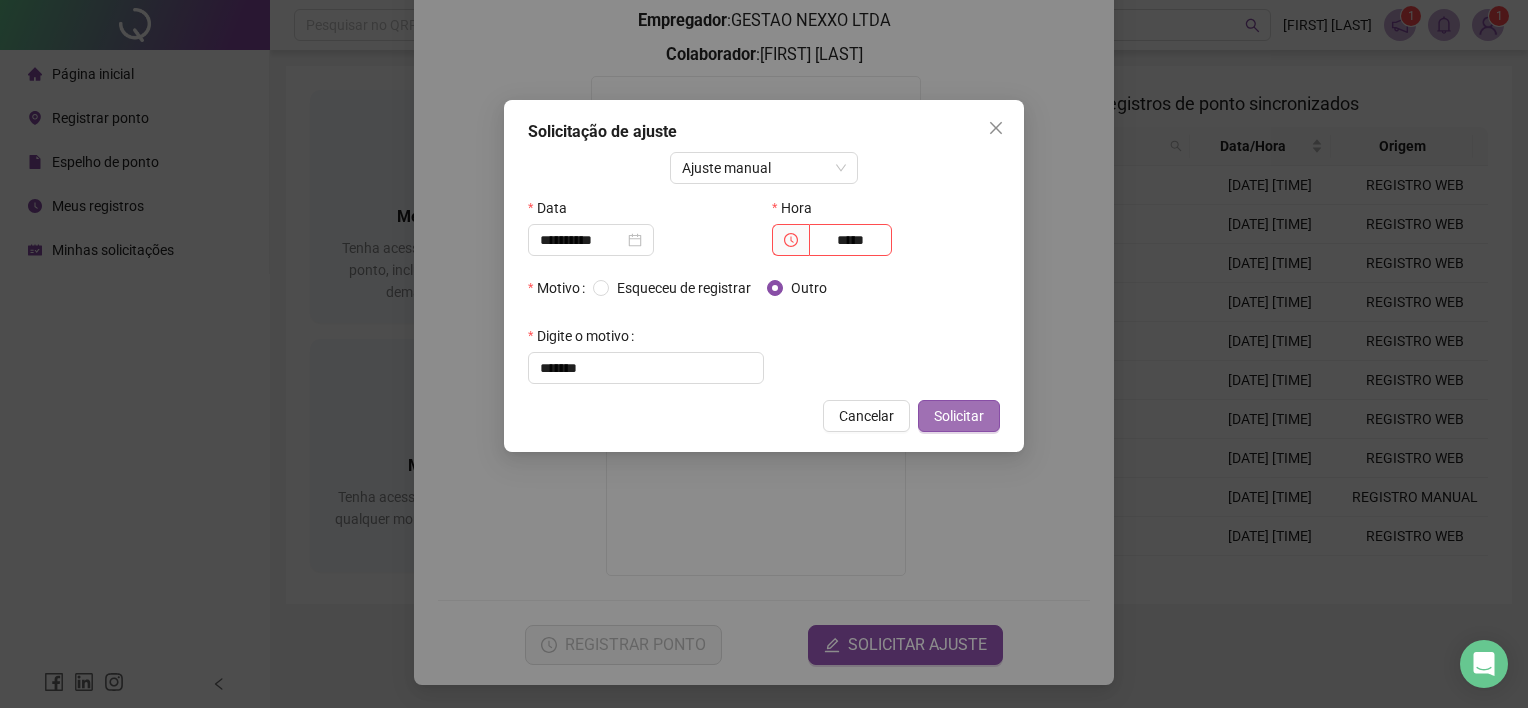 click on "Solicitar" at bounding box center [959, 416] 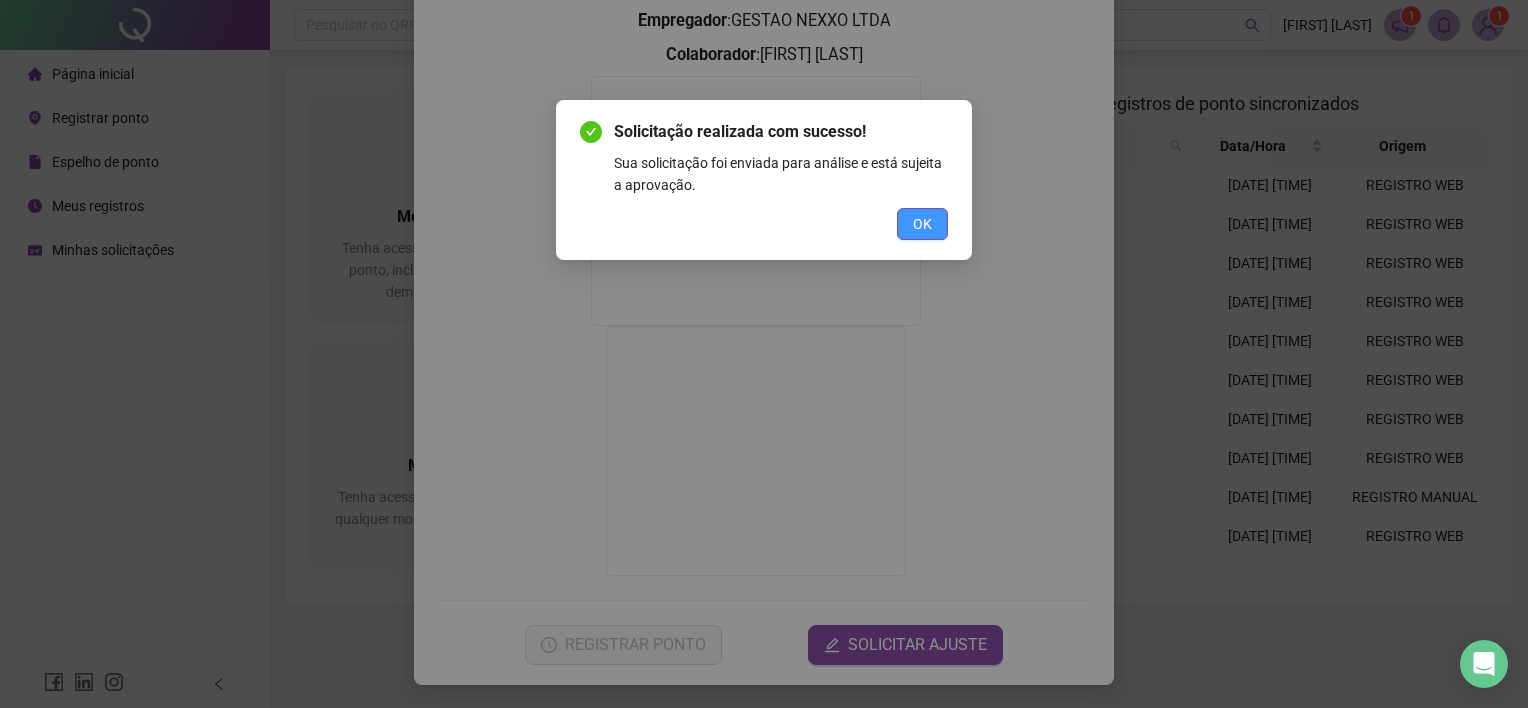 click on "OK" at bounding box center [922, 224] 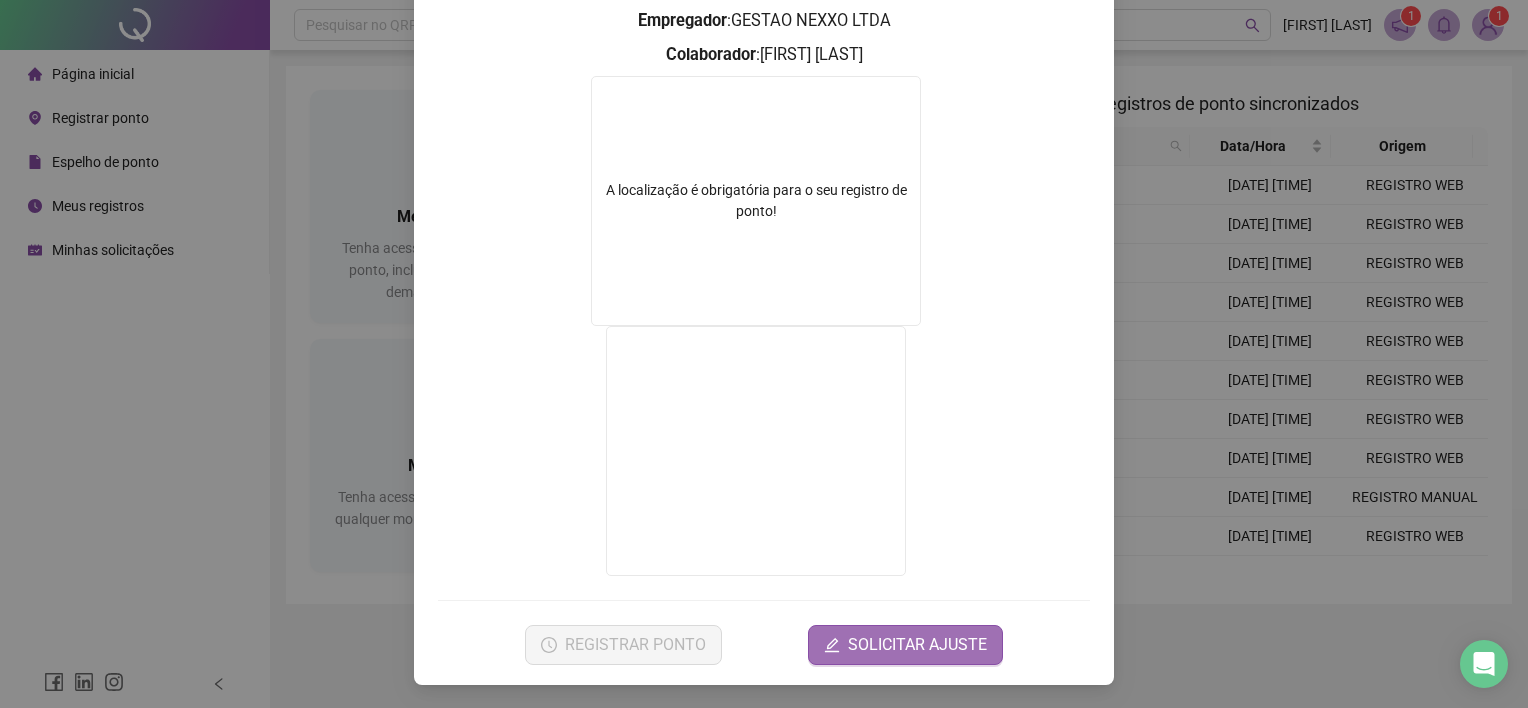 click on "SOLICITAR AJUSTE" at bounding box center [917, 645] 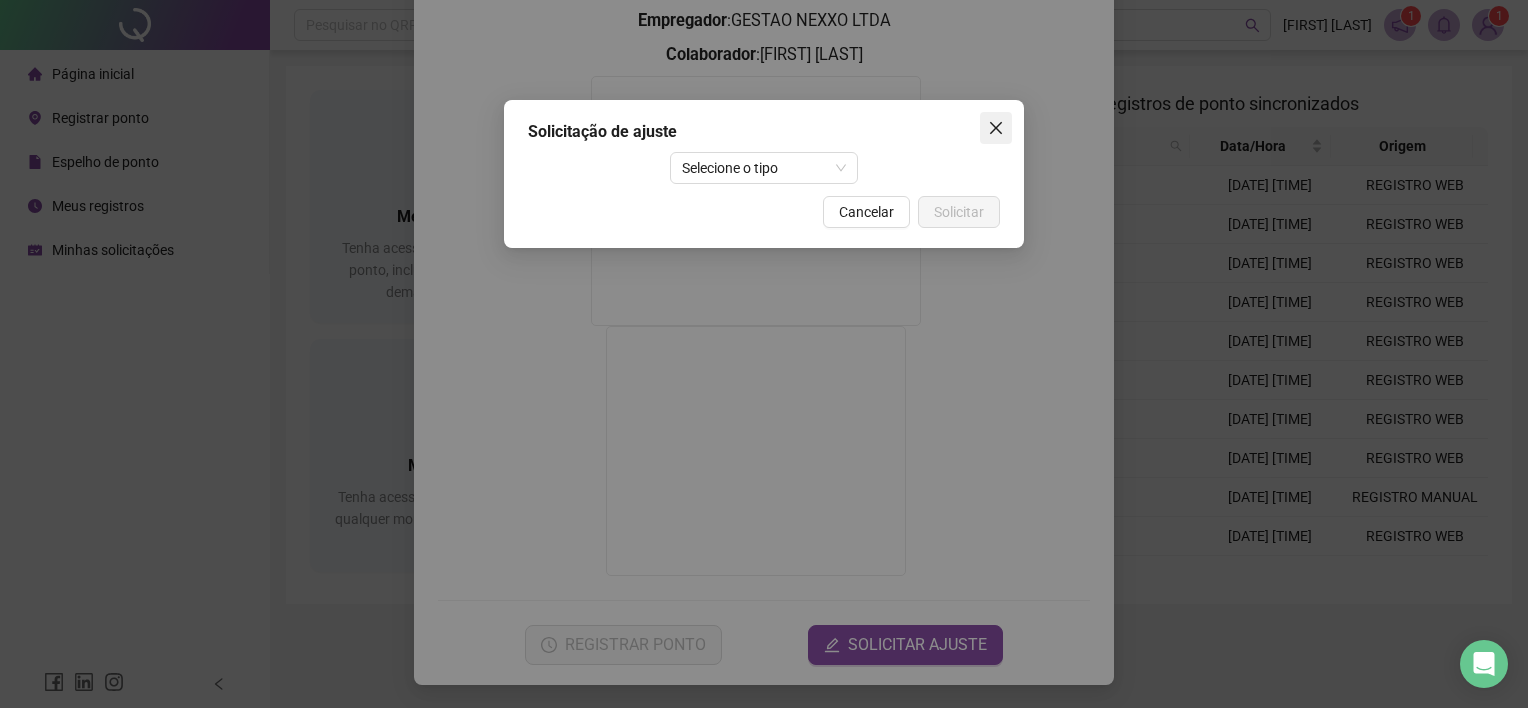 click at bounding box center [996, 128] 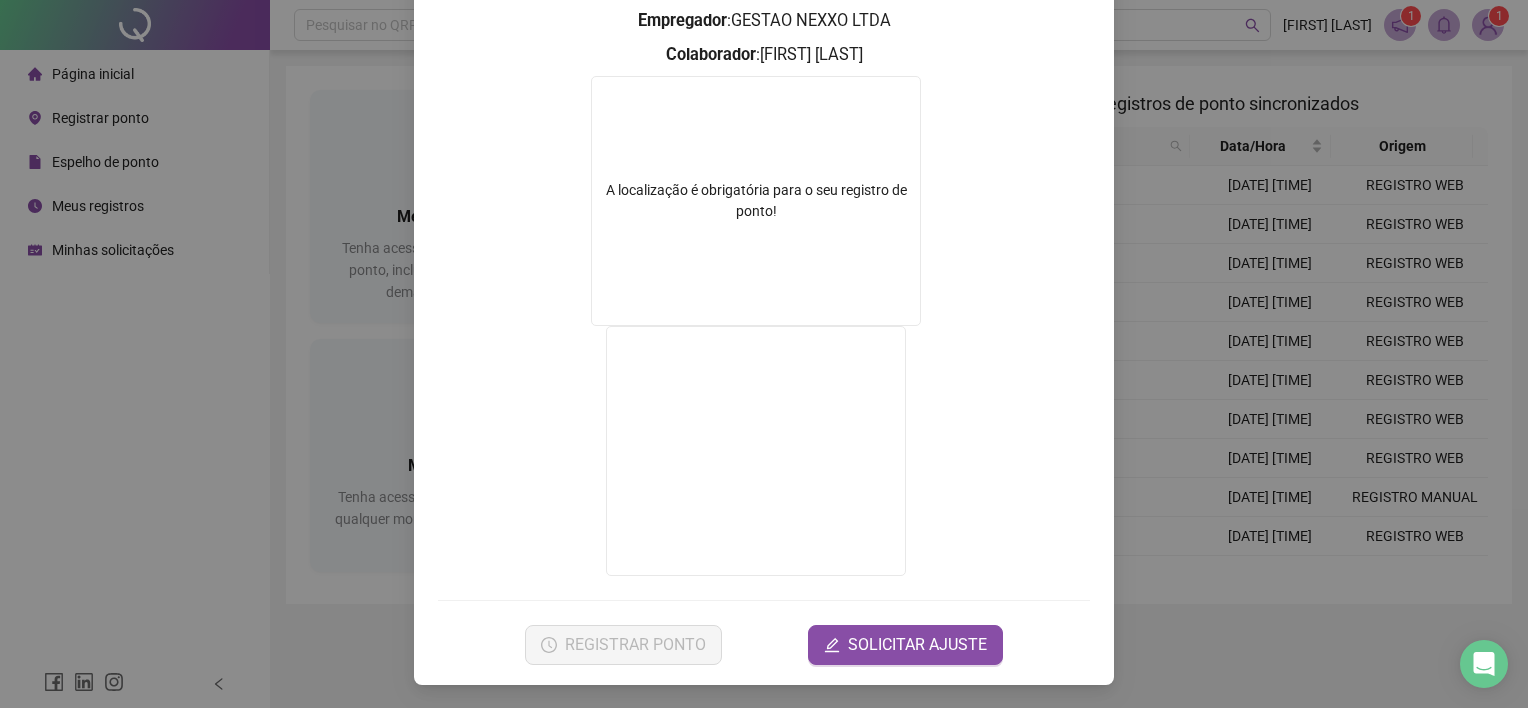 click on "Registro de ponto web 18:28:42 Empregador : GESTAO NEXXO LTDA Colaborador : [FIRST] [LAST] A localização é obrigatória para o seu registro de ponto! REGISTRAR PONTO SOLICITAR AJUSTE" at bounding box center (764, 354) 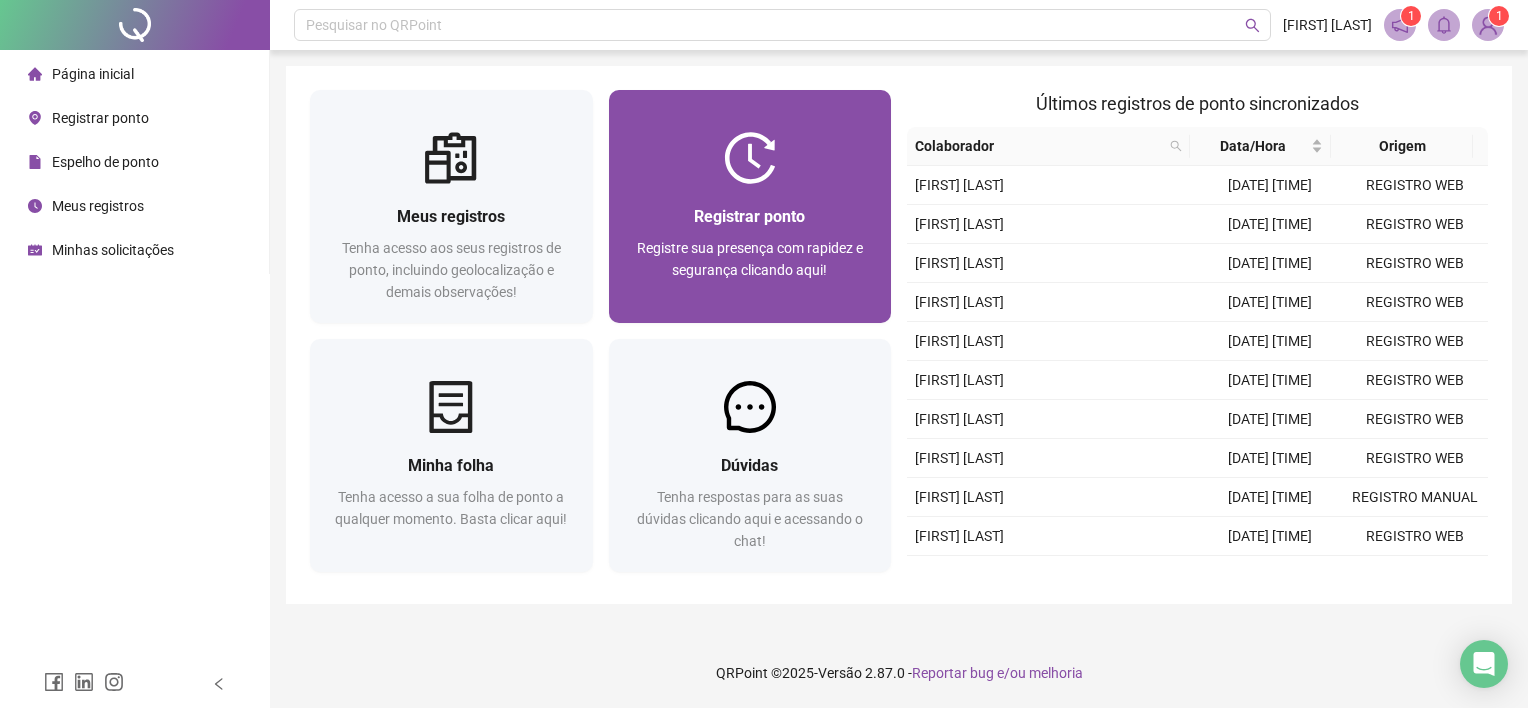 click at bounding box center [750, 158] 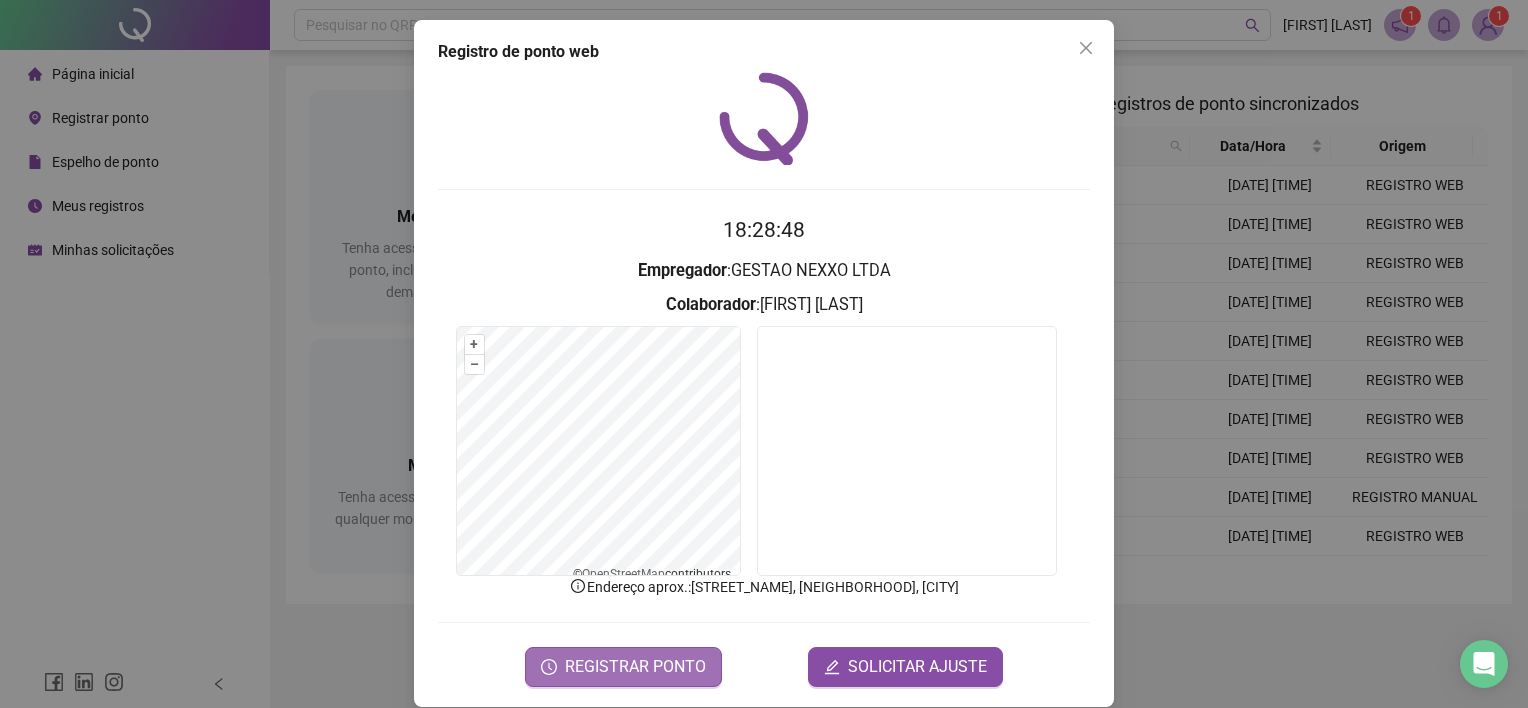 click on "REGISTRAR PONTO" at bounding box center (635, 667) 